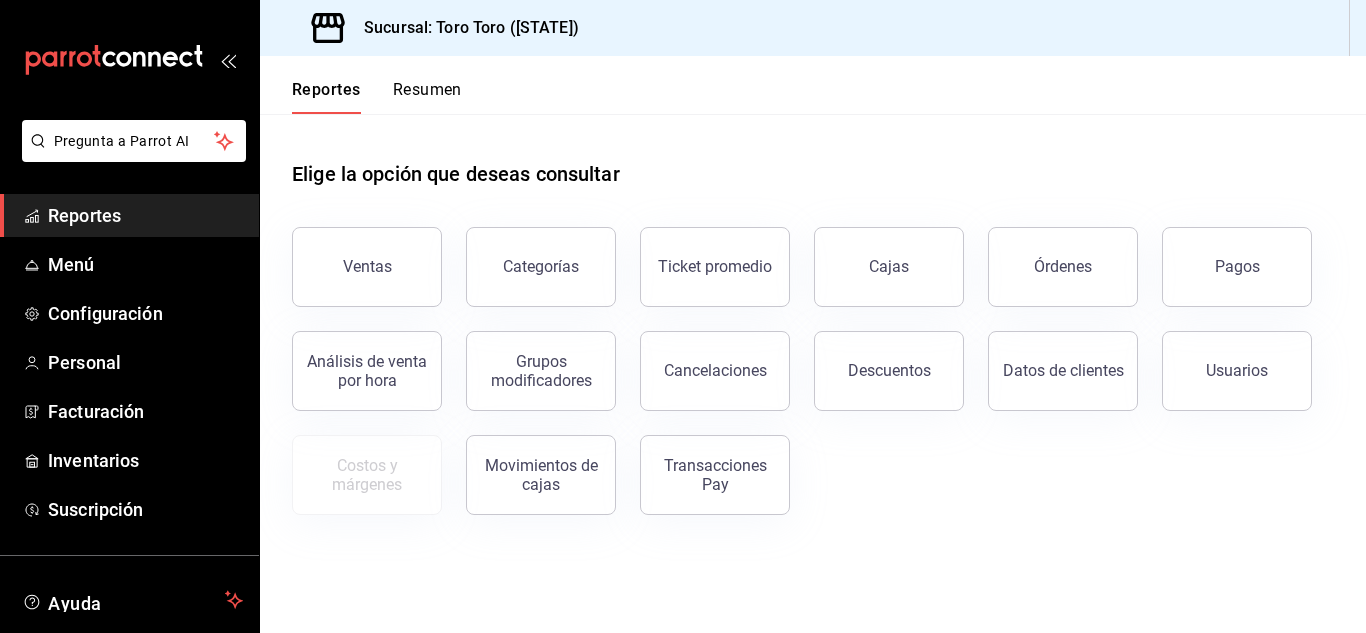 scroll, scrollTop: 0, scrollLeft: 0, axis: both 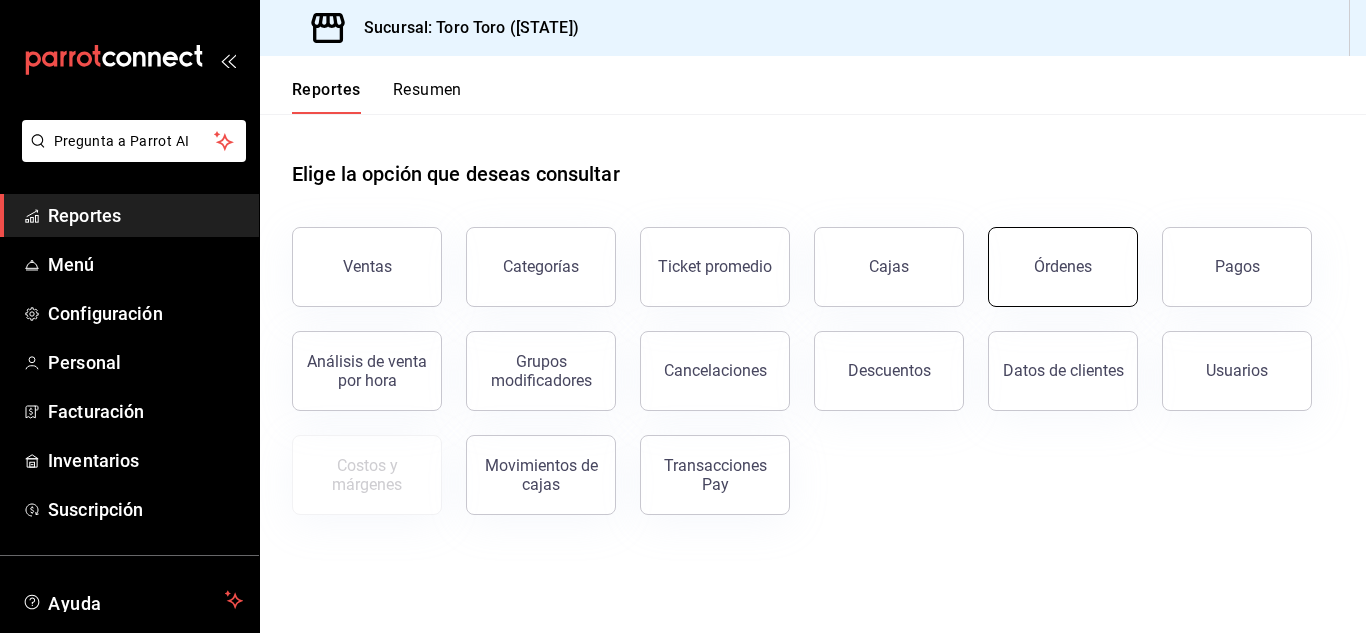 click on "Órdenes" at bounding box center (1063, 267) 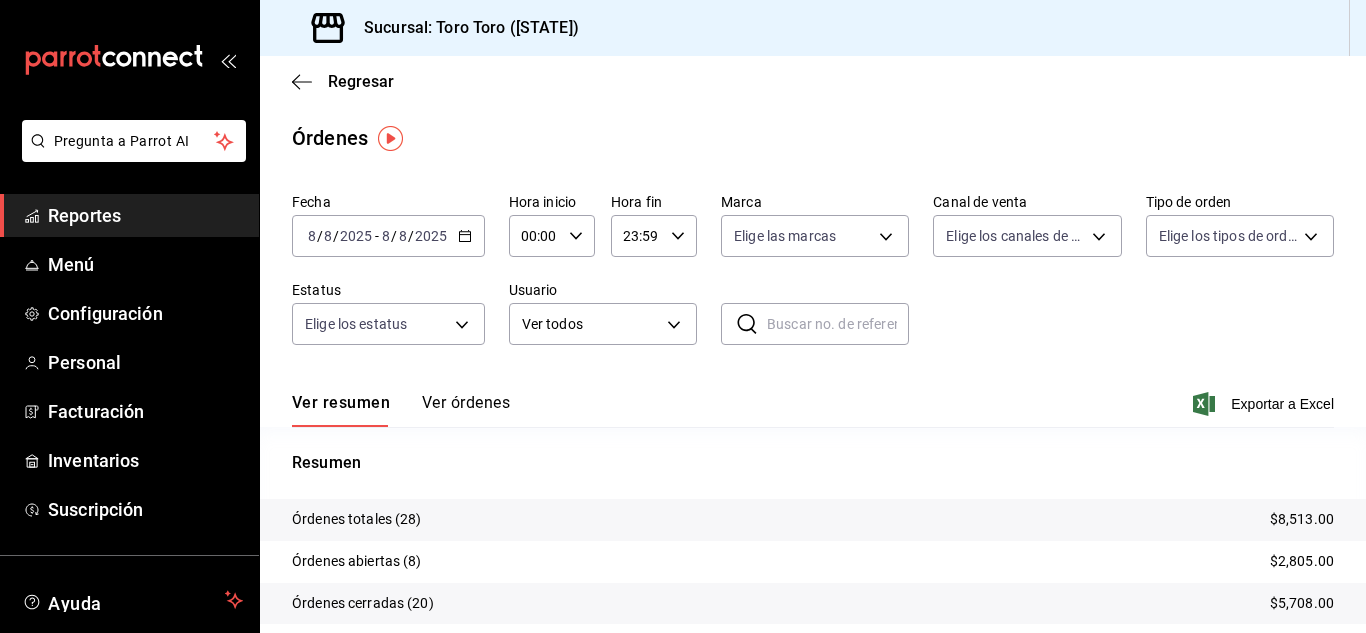 click on "Reportes" at bounding box center (145, 215) 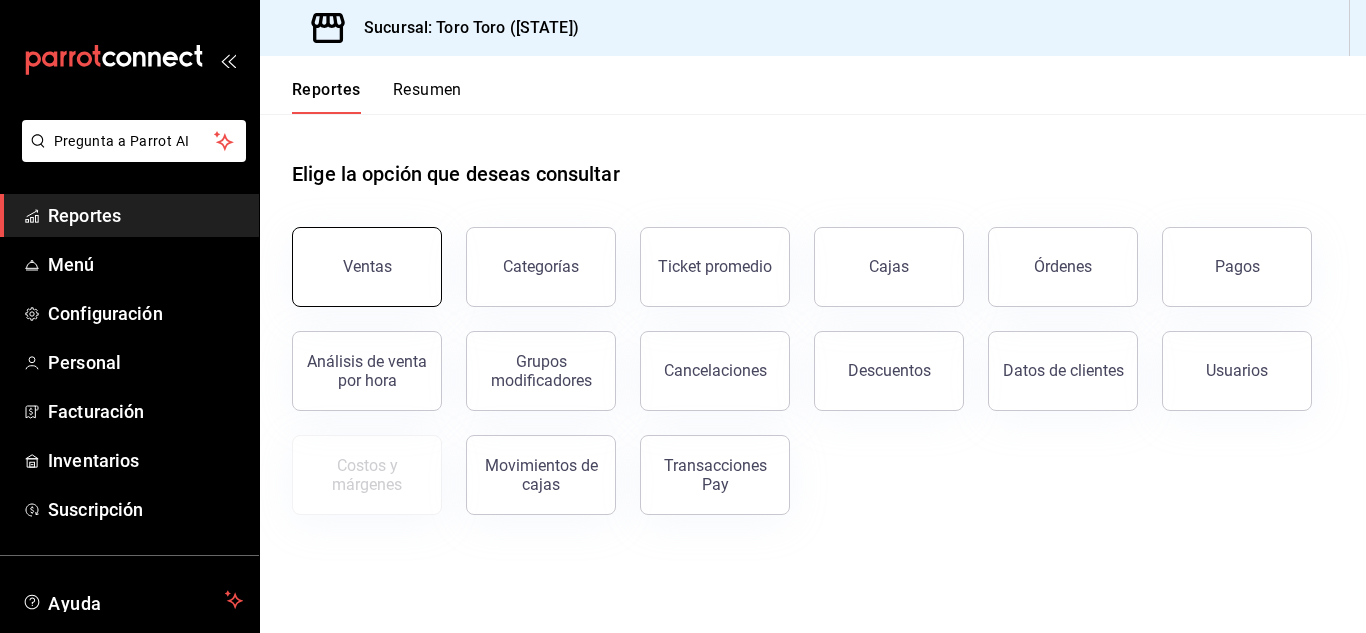 drag, startPoint x: 364, startPoint y: 253, endPoint x: 374, endPoint y: 264, distance: 14.866069 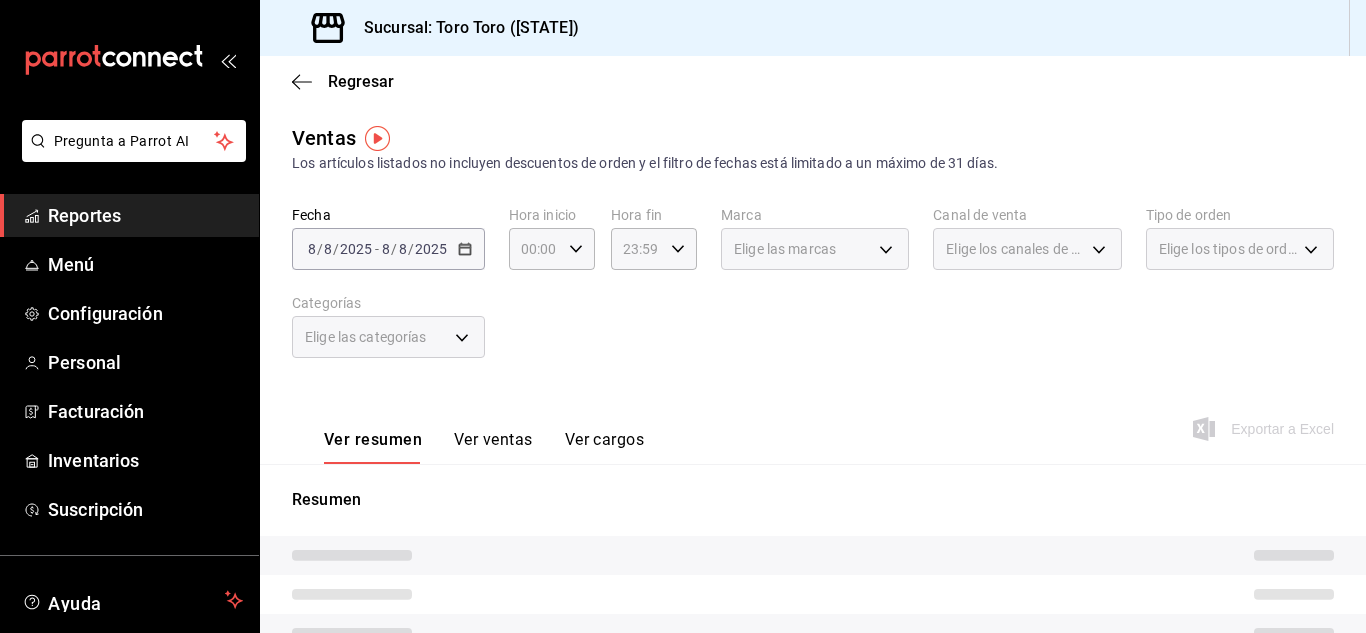 click on "Ver cargos" at bounding box center (605, 447) 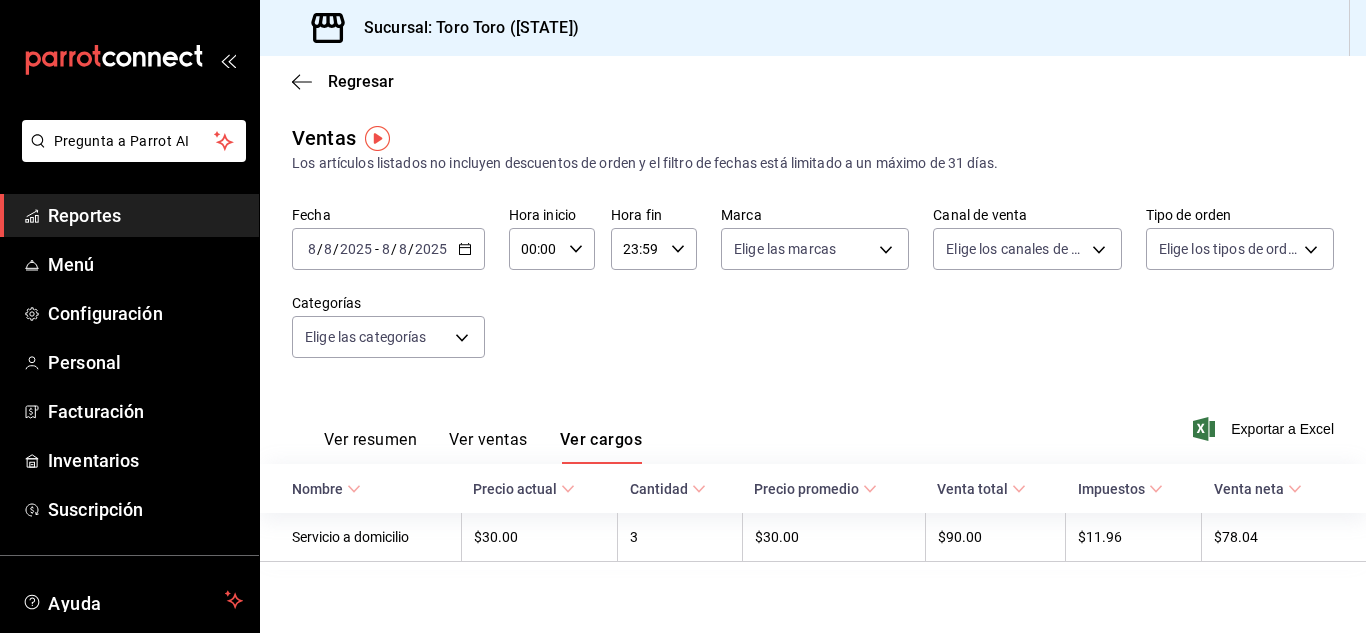 click on "Reportes" at bounding box center (145, 215) 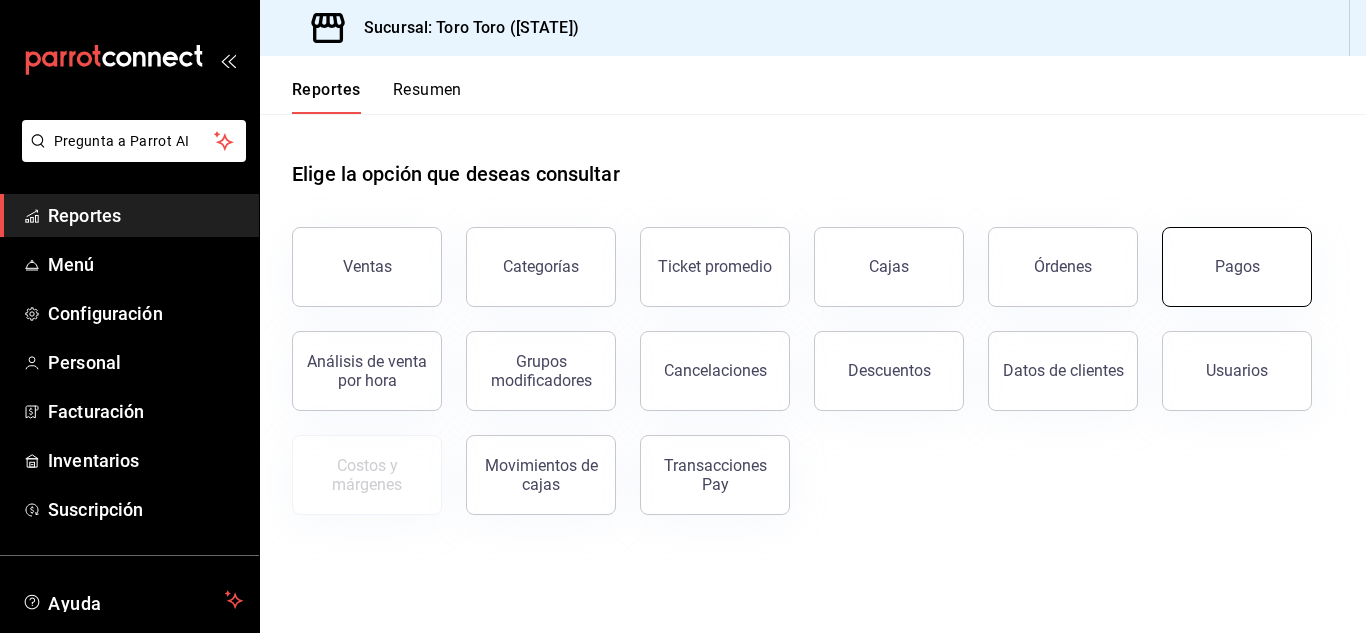 click on "Pagos" at bounding box center (1237, 266) 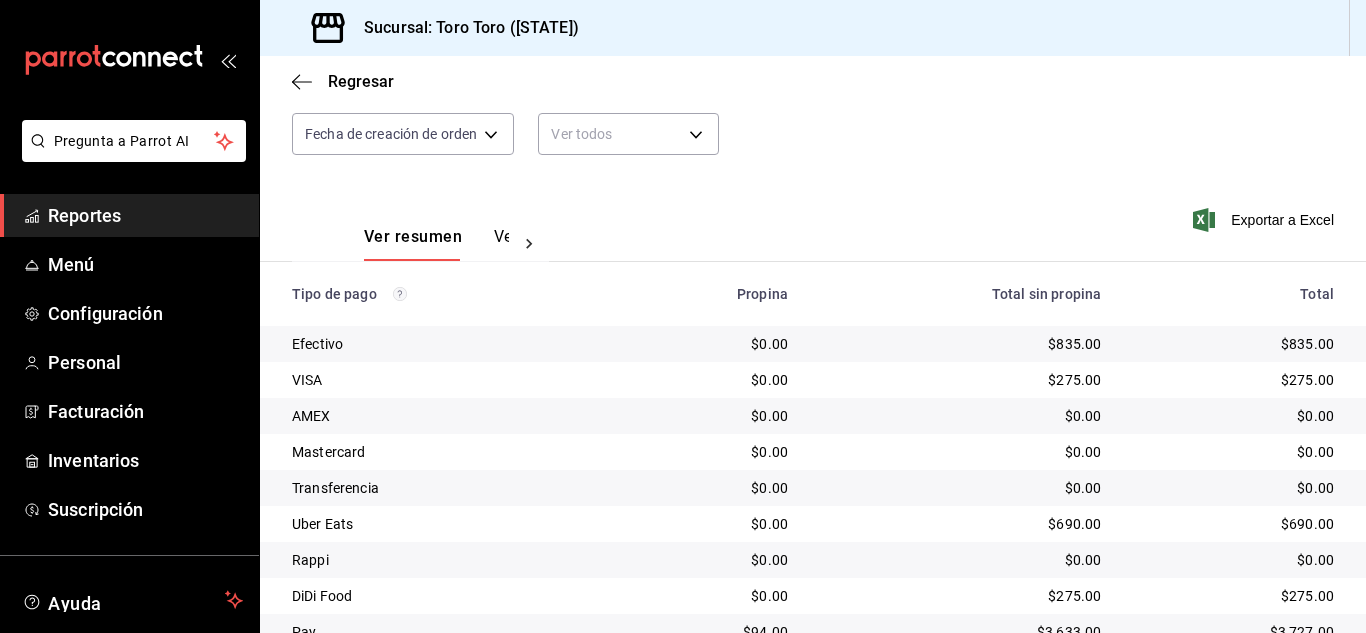 scroll, scrollTop: 286, scrollLeft: 0, axis: vertical 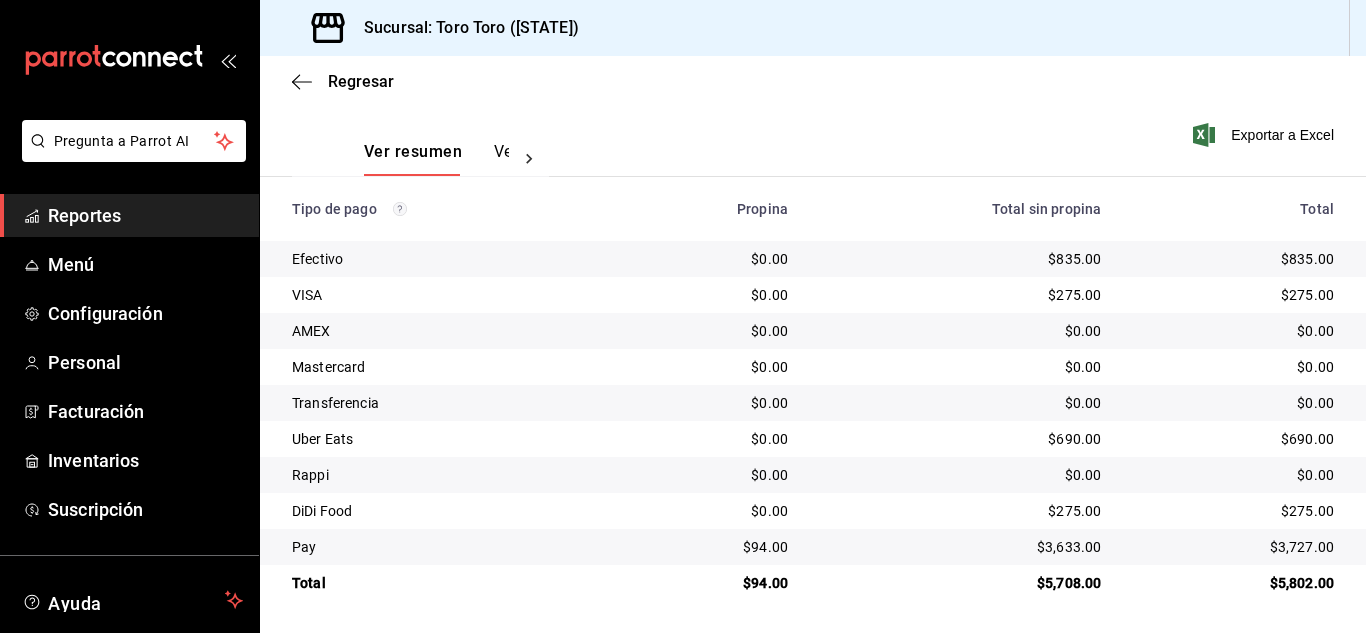 click on "Reportes" at bounding box center (145, 215) 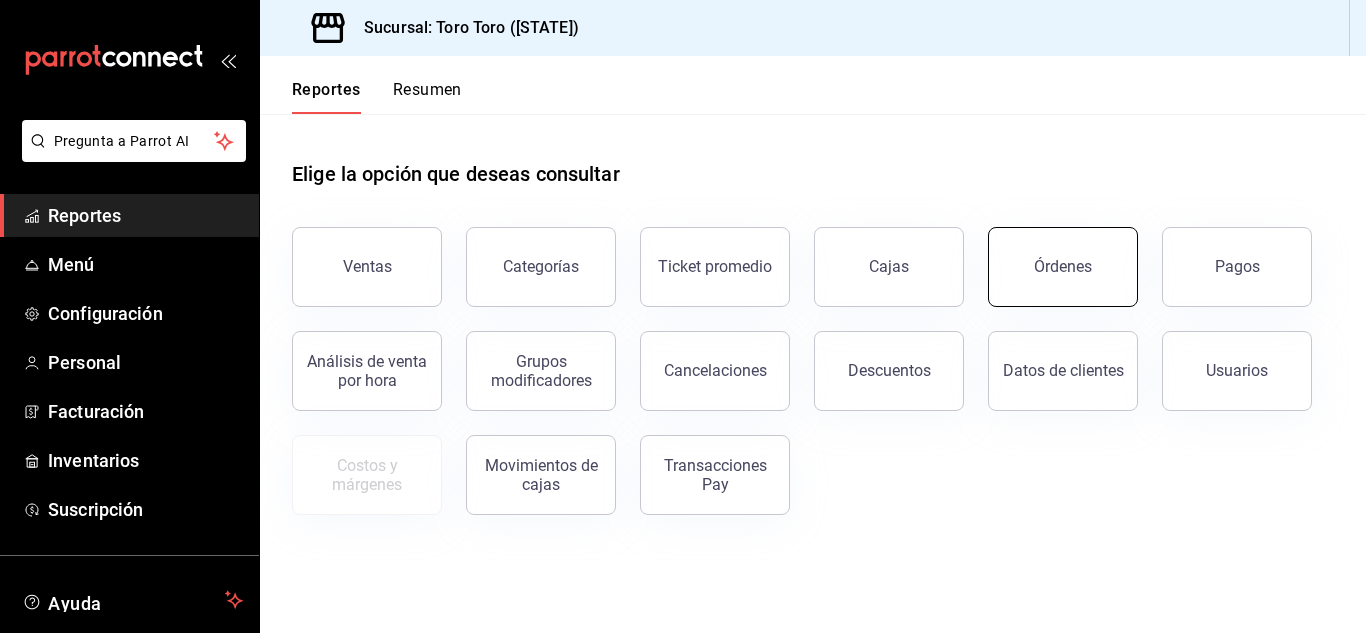 click on "Órdenes" at bounding box center (1063, 267) 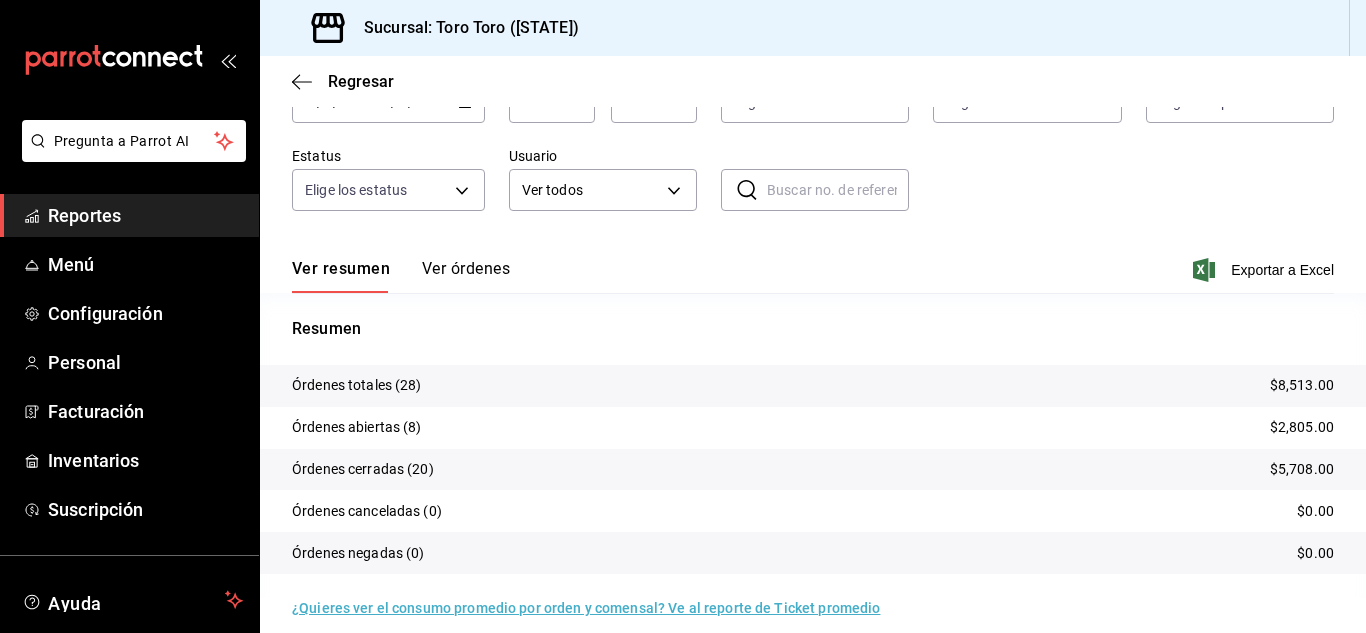 scroll, scrollTop: 152, scrollLeft: 0, axis: vertical 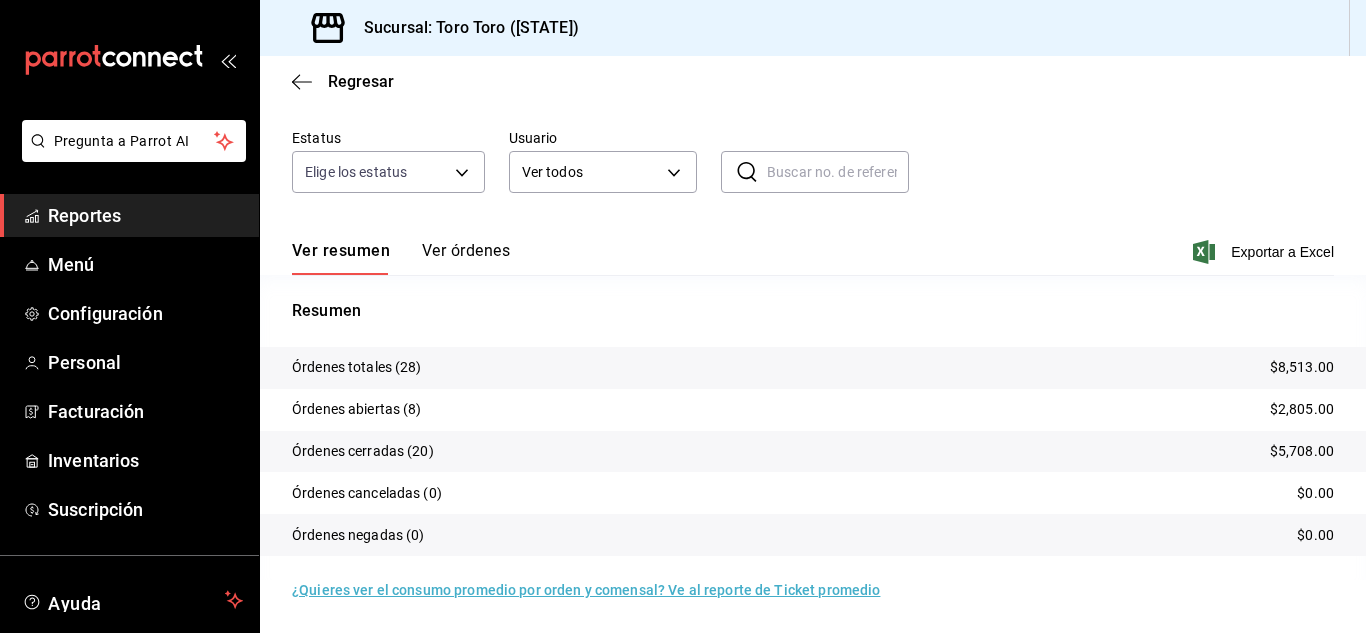 click on "Reportes" at bounding box center [145, 215] 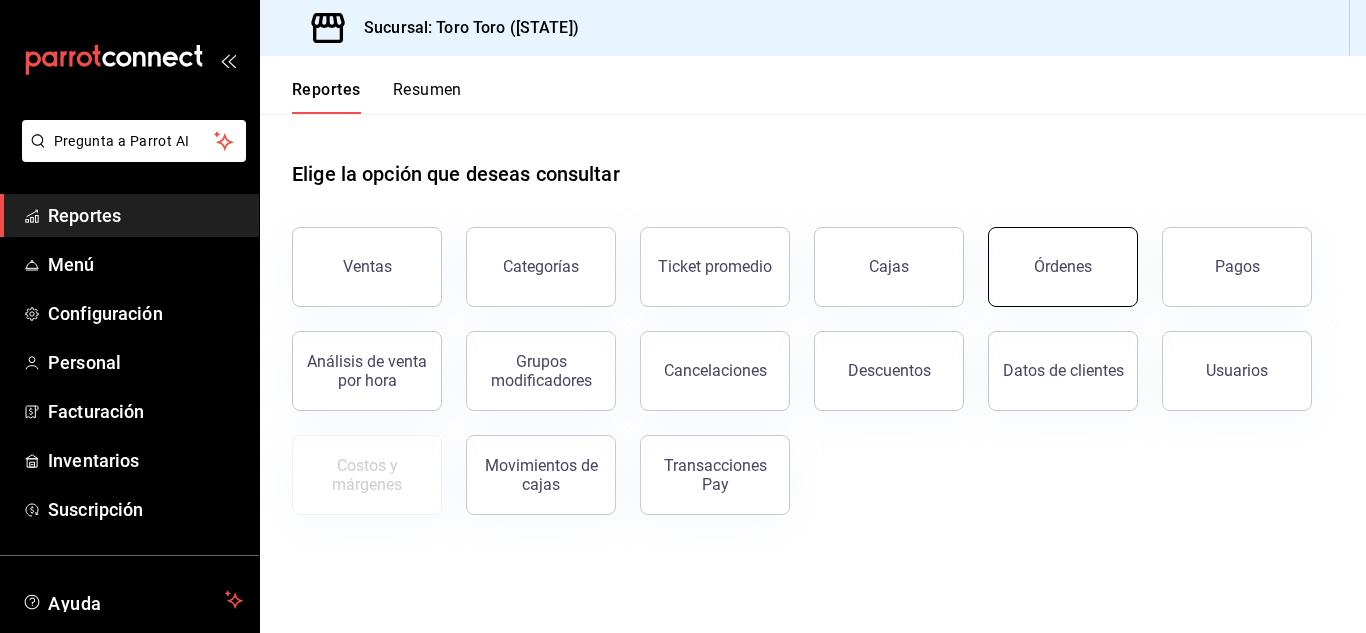 click on "Órdenes" at bounding box center [1063, 267] 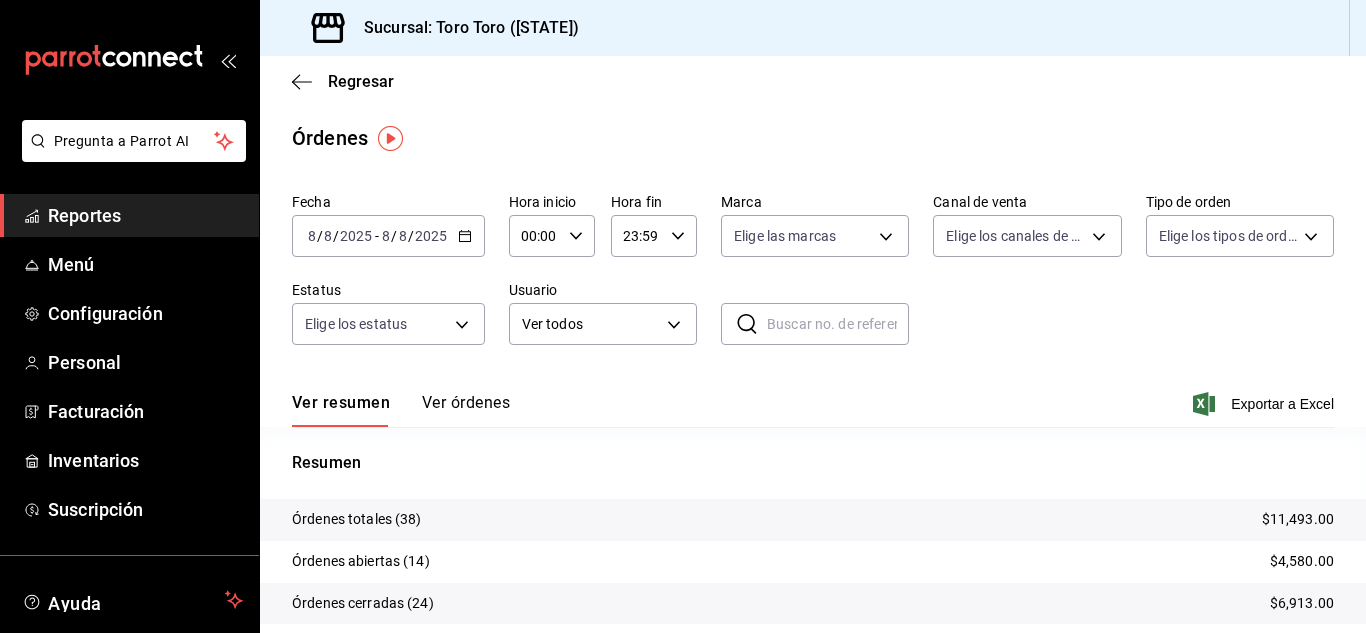click on "Reportes" at bounding box center (145, 215) 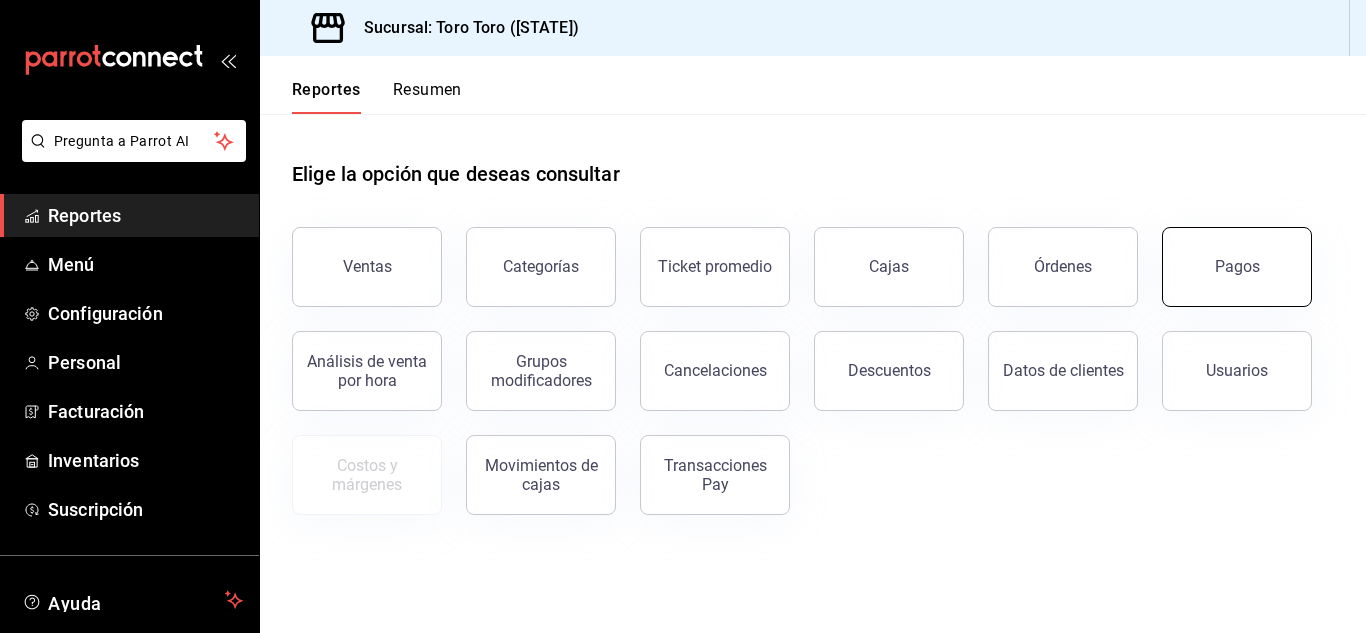 click on "Pagos" at bounding box center (1237, 267) 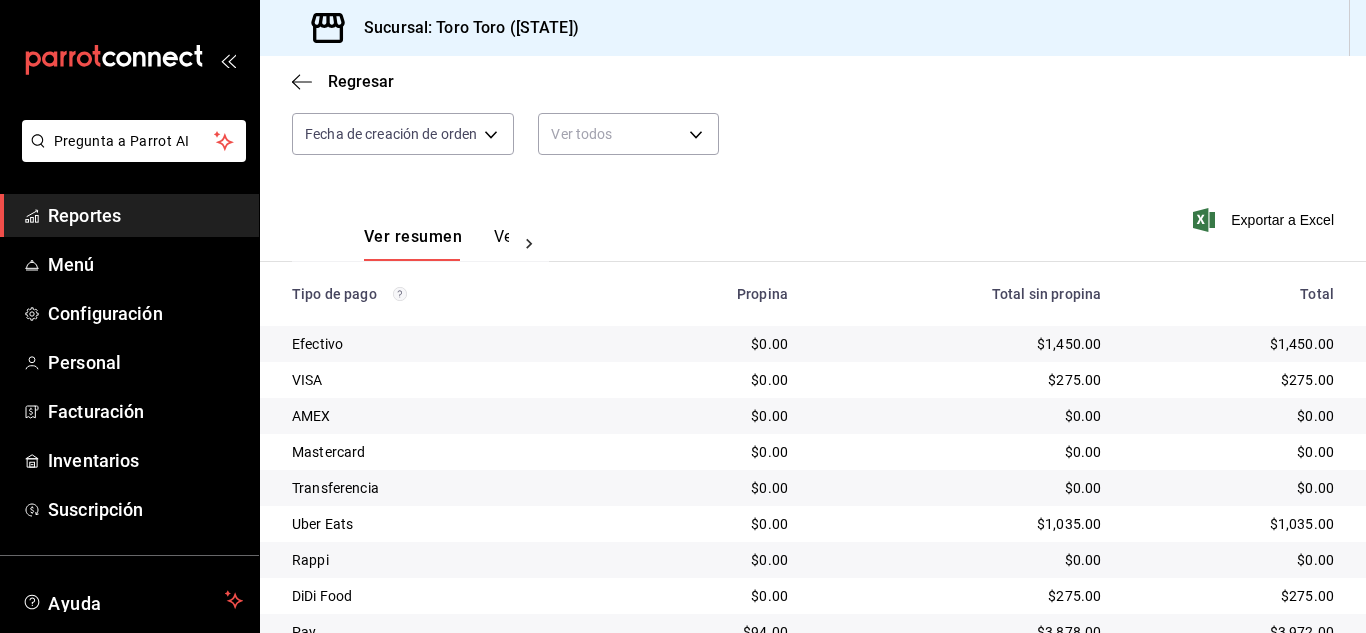 scroll, scrollTop: 286, scrollLeft: 0, axis: vertical 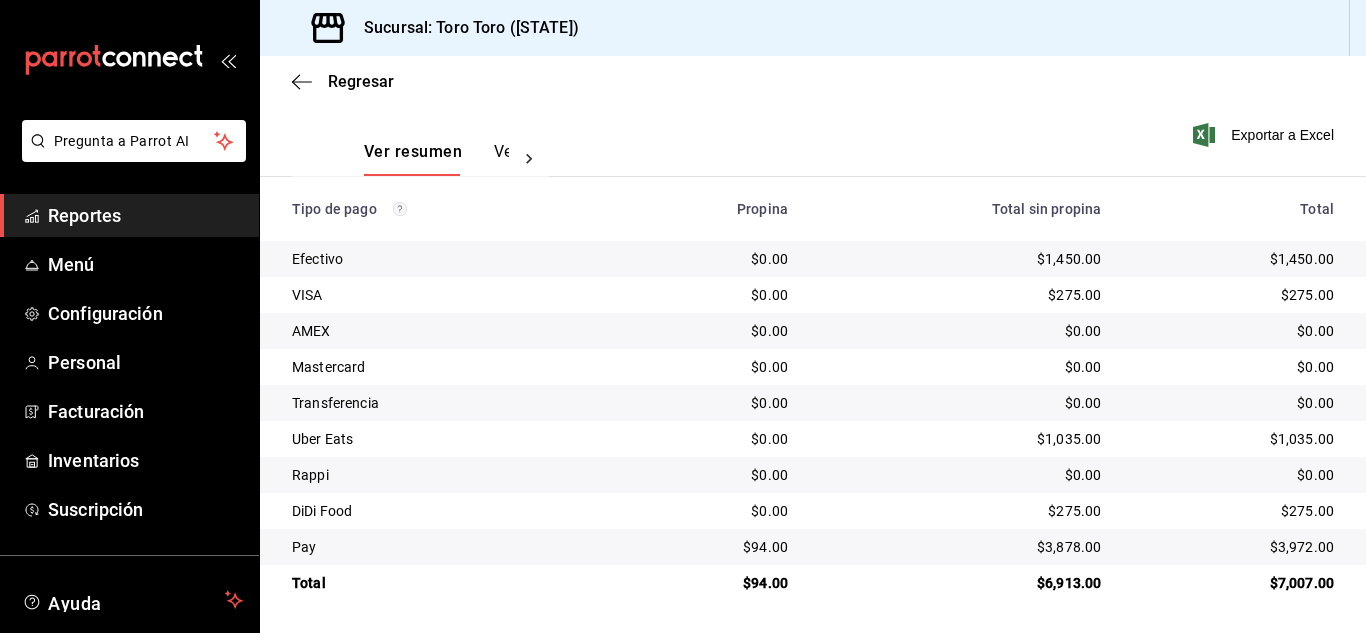click on "Reportes" at bounding box center [145, 215] 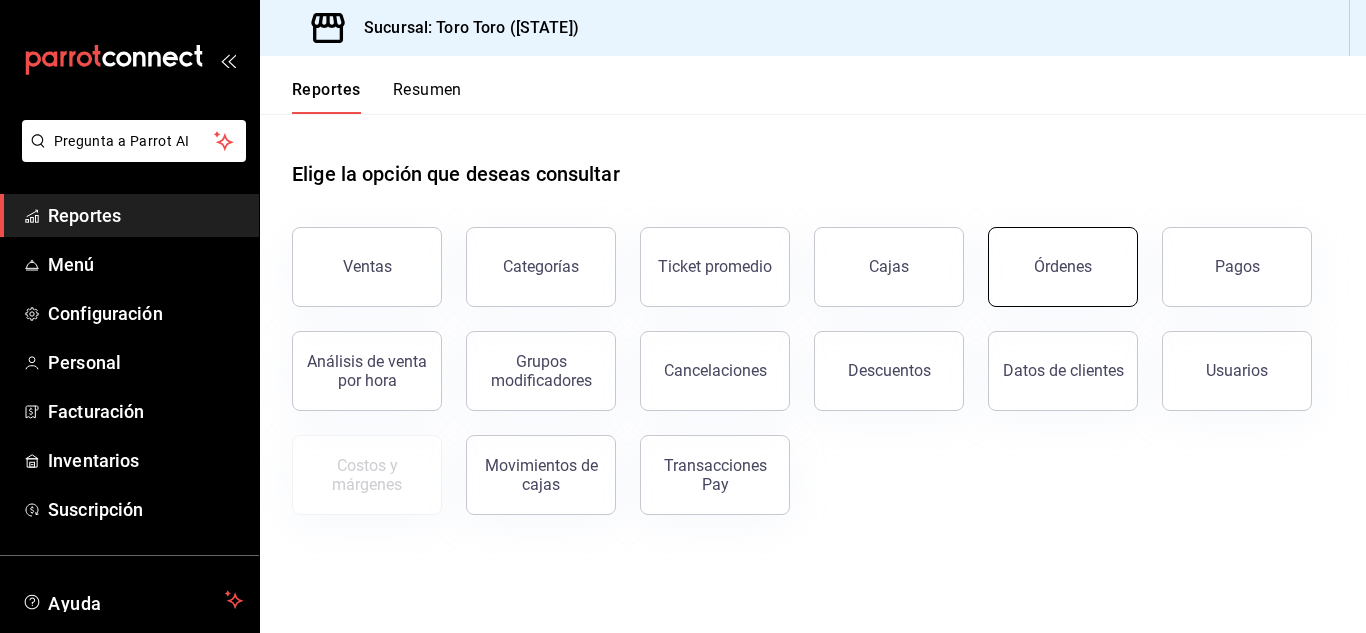 click on "Órdenes" at bounding box center (1063, 266) 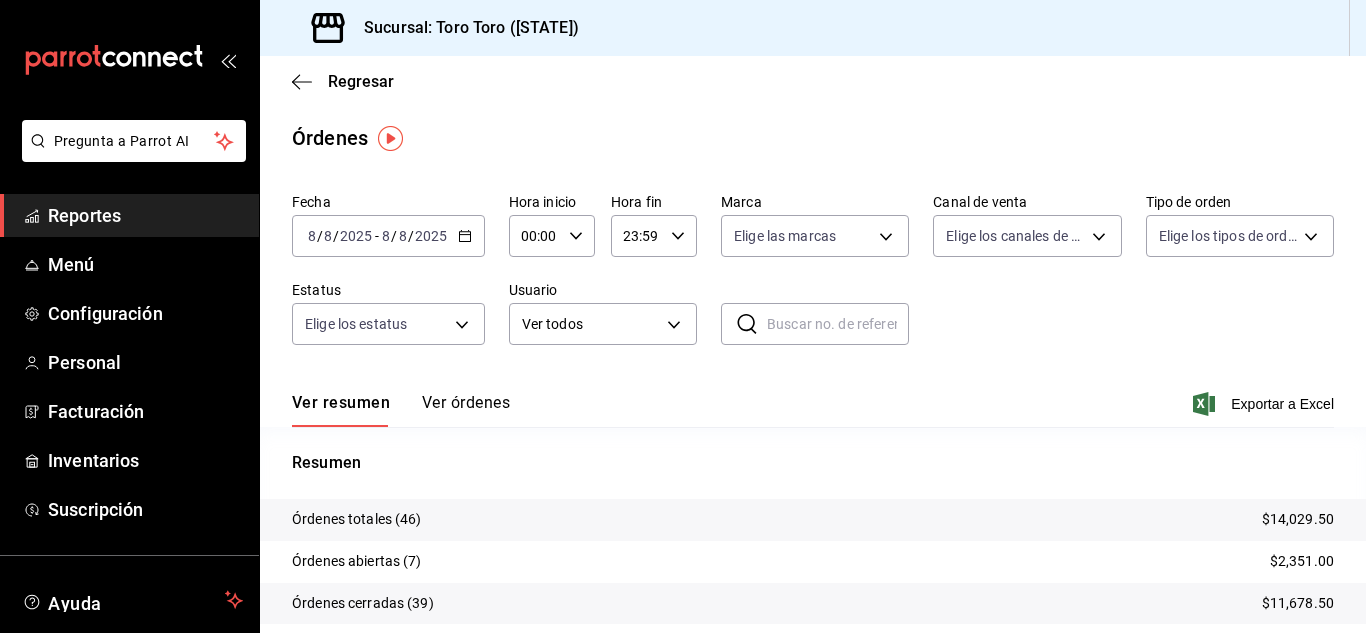 click on "Reportes" at bounding box center [145, 215] 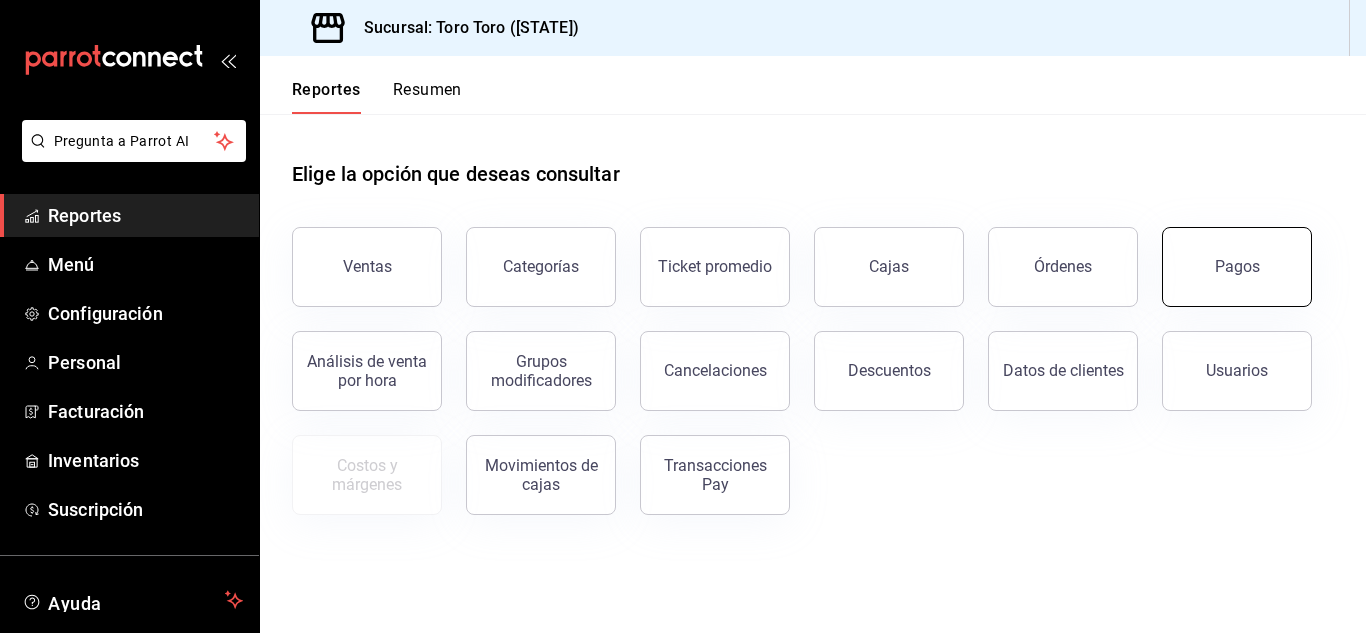 click on "Pagos" at bounding box center (1237, 266) 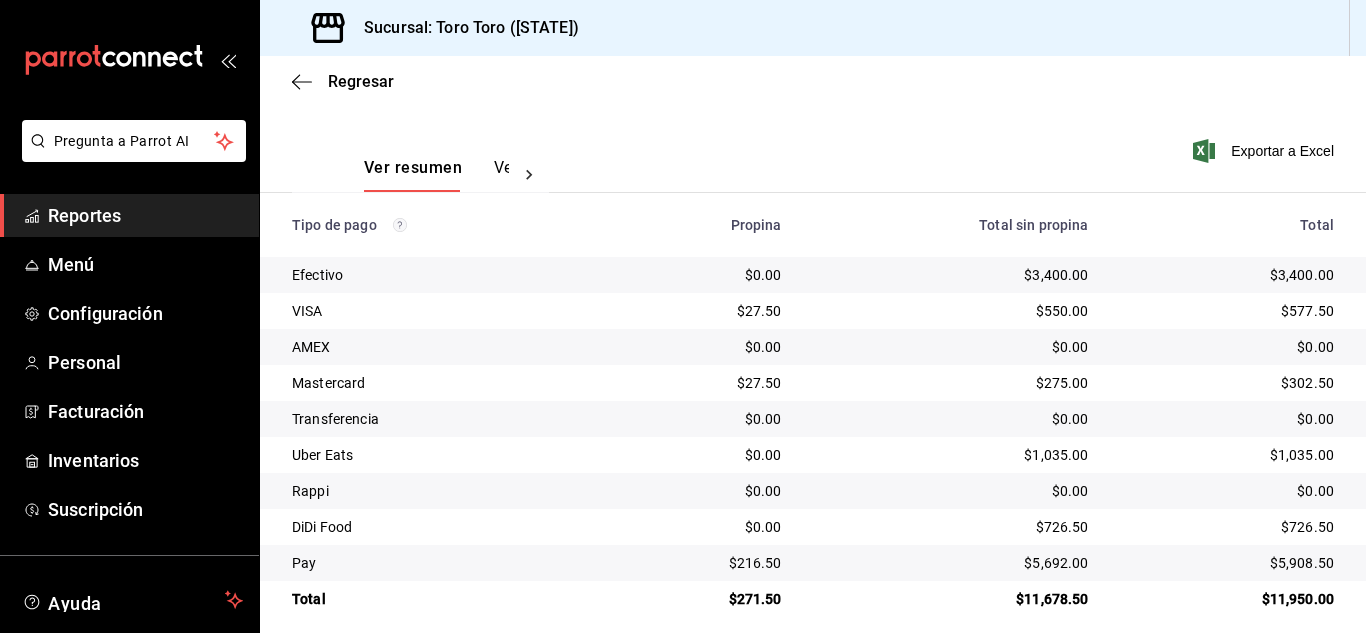 scroll, scrollTop: 286, scrollLeft: 0, axis: vertical 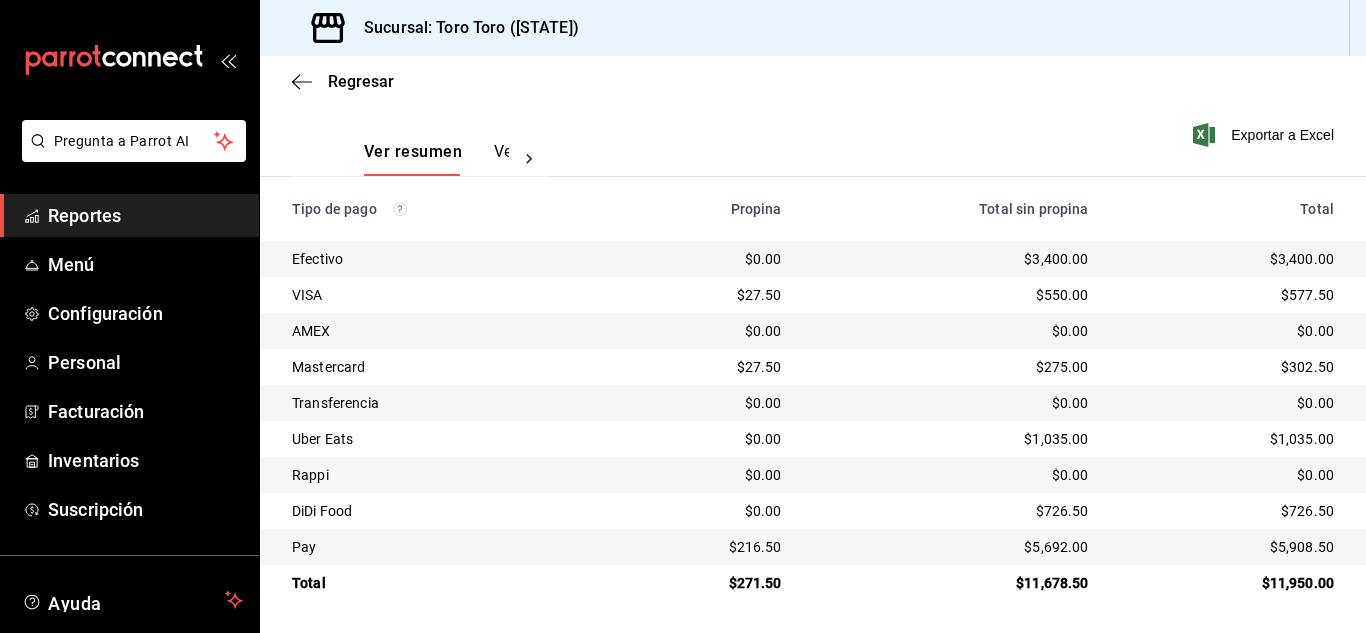 click on "Reportes" at bounding box center (145, 215) 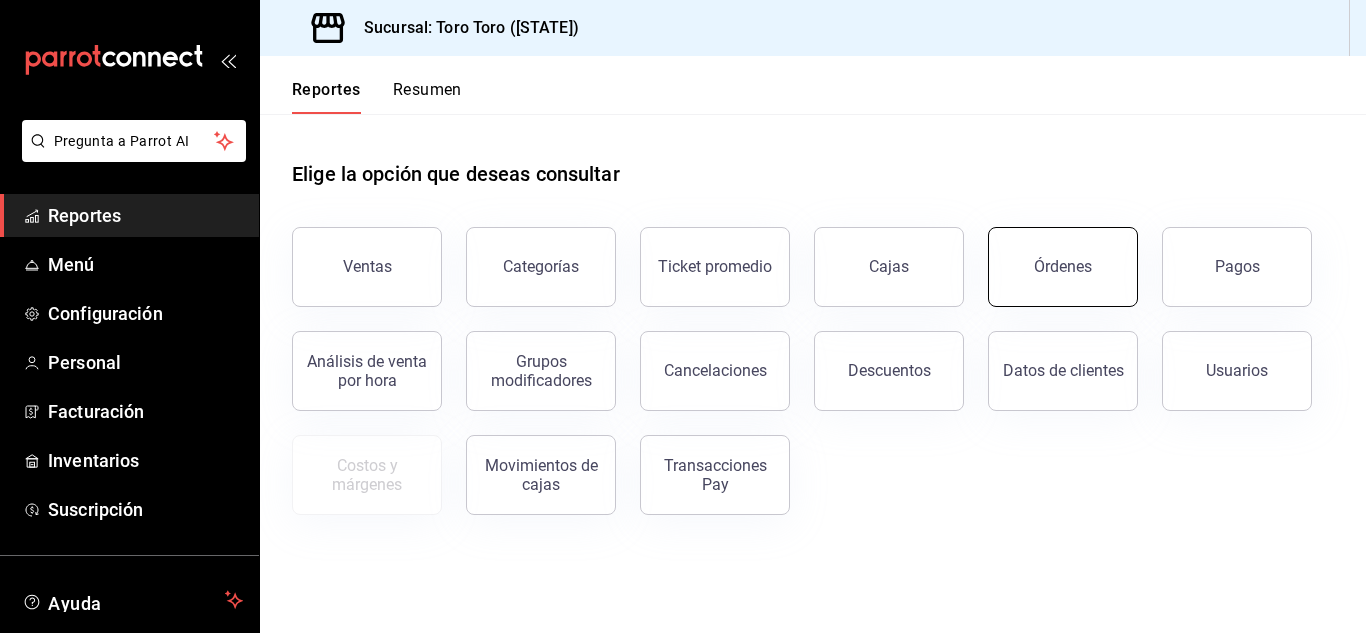click on "Órdenes" at bounding box center (1063, 267) 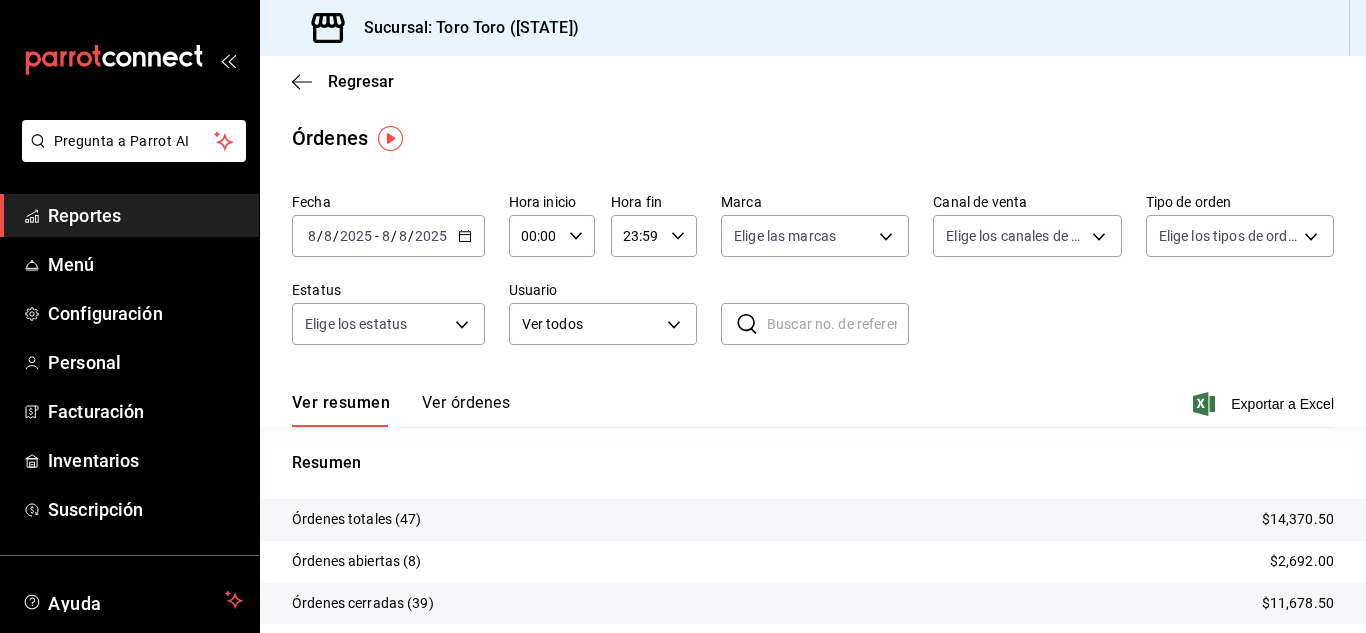 click on "Reportes" at bounding box center (145, 215) 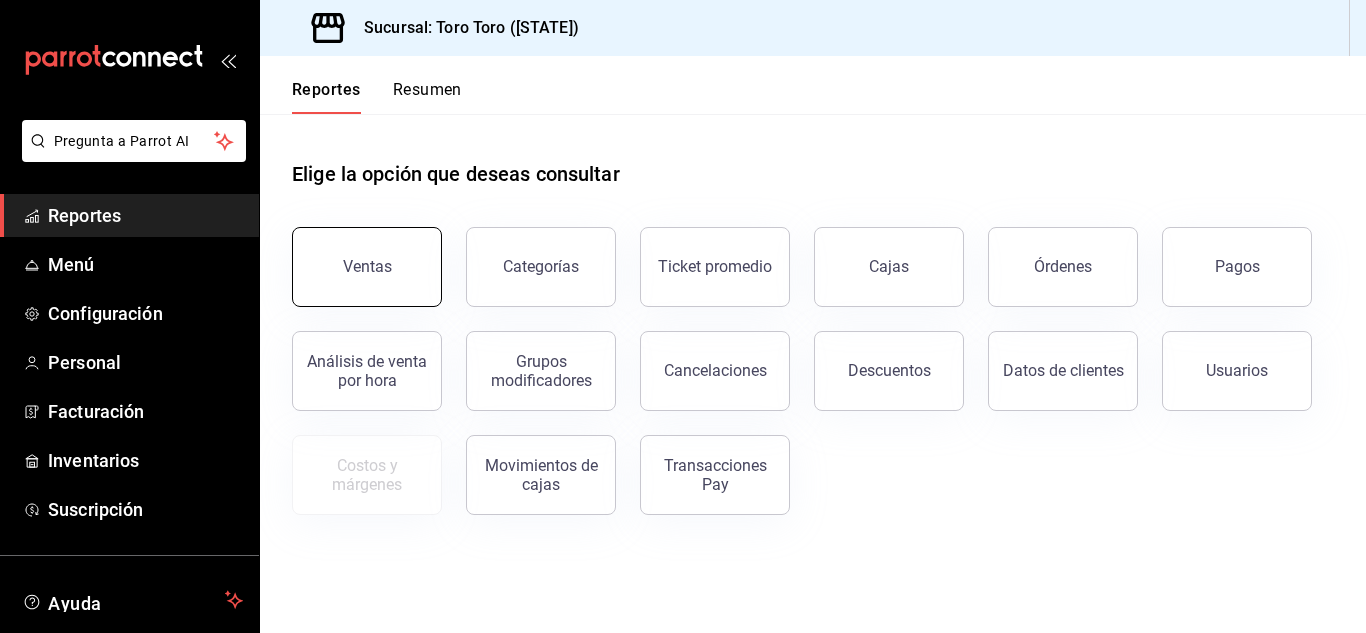 click on "Ventas" at bounding box center [367, 266] 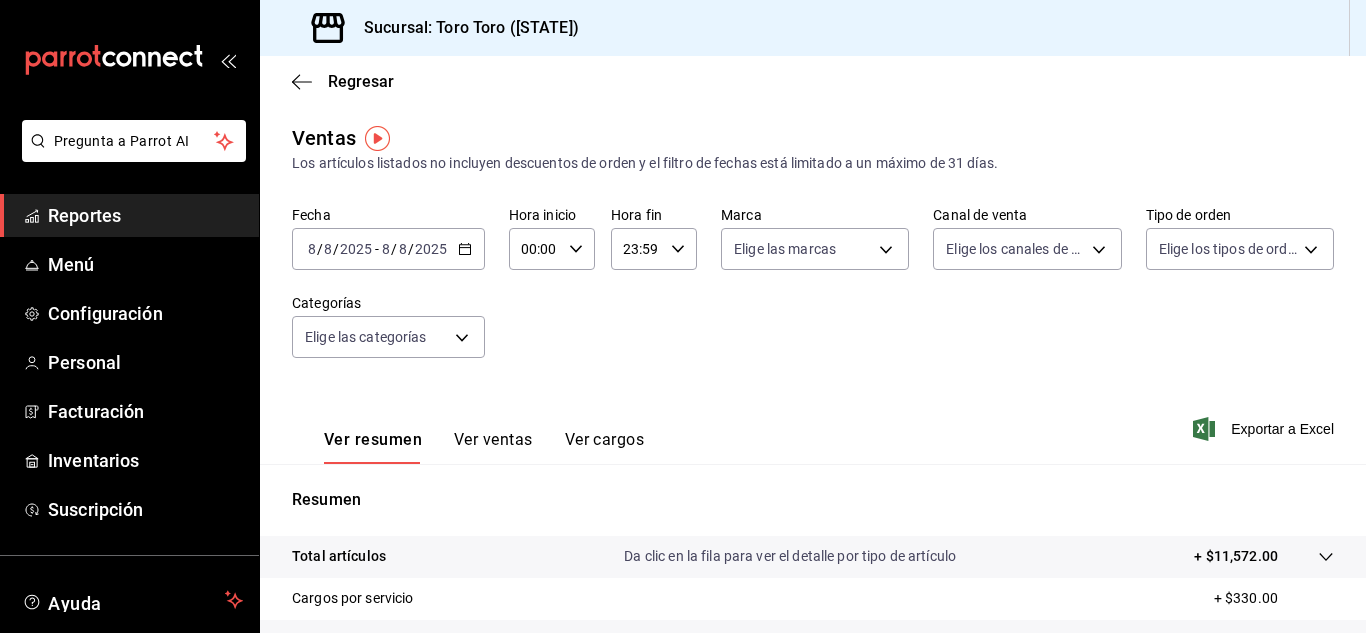 click on "Ver cargos" at bounding box center [605, 447] 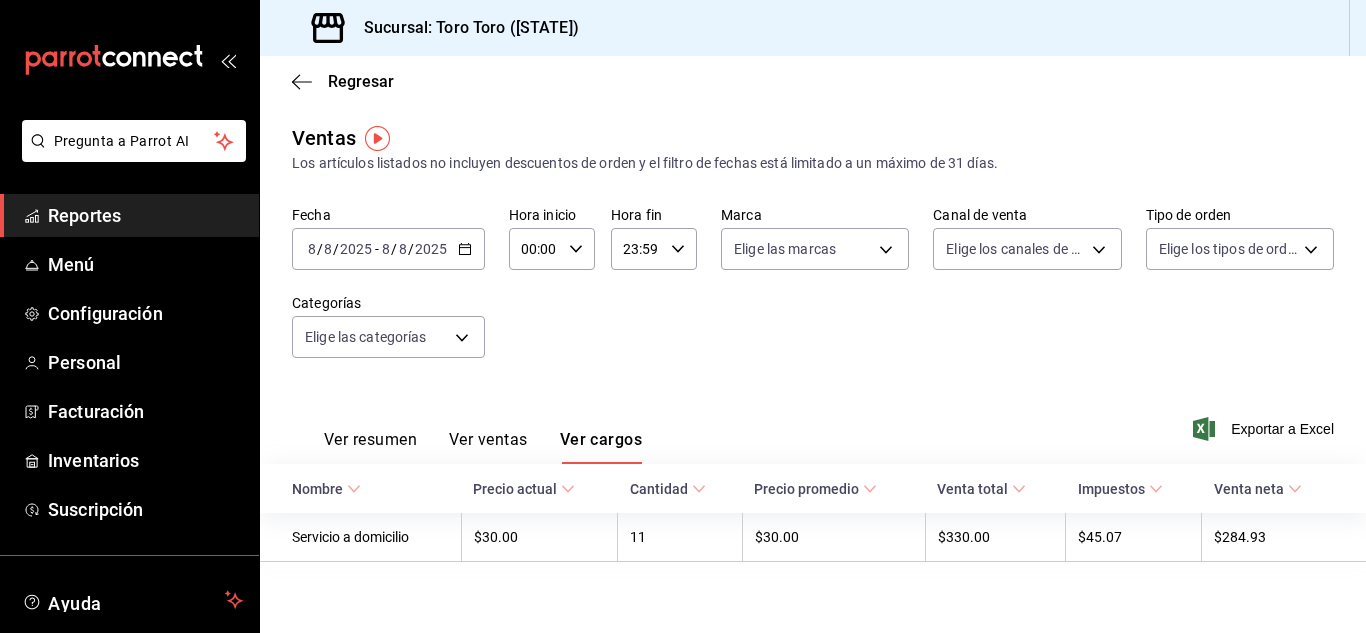 click on "Reportes" at bounding box center [145, 215] 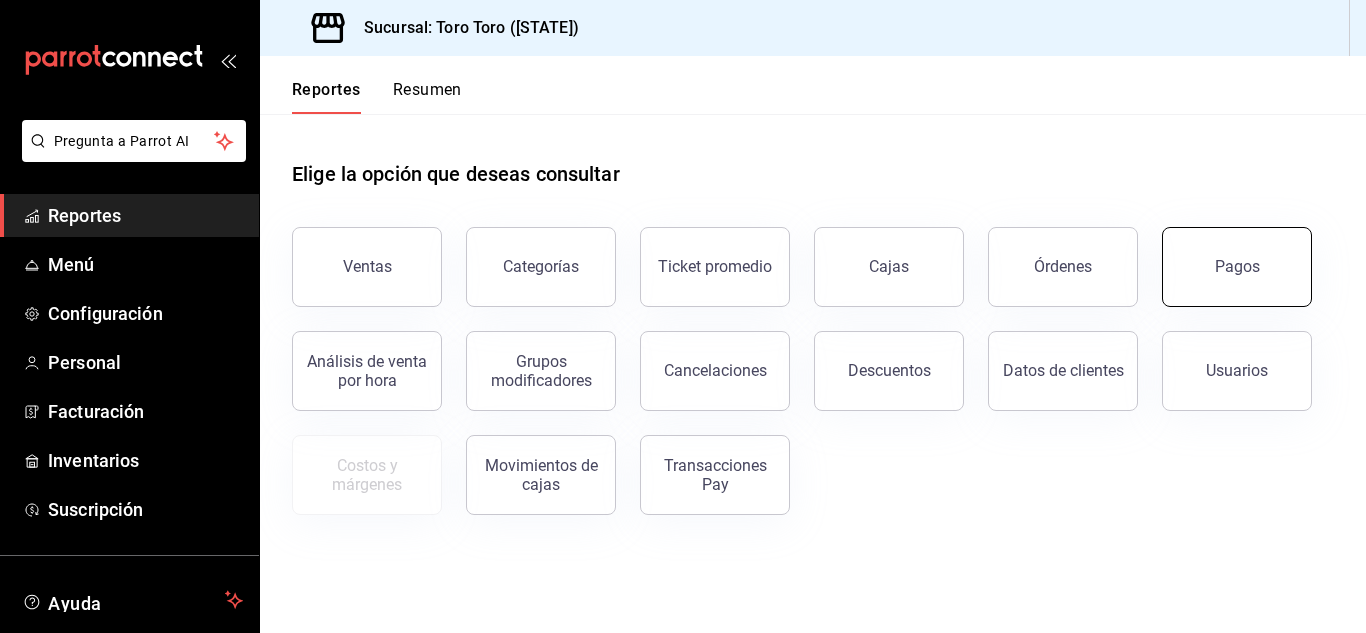 click on "Pagos" at bounding box center (1237, 267) 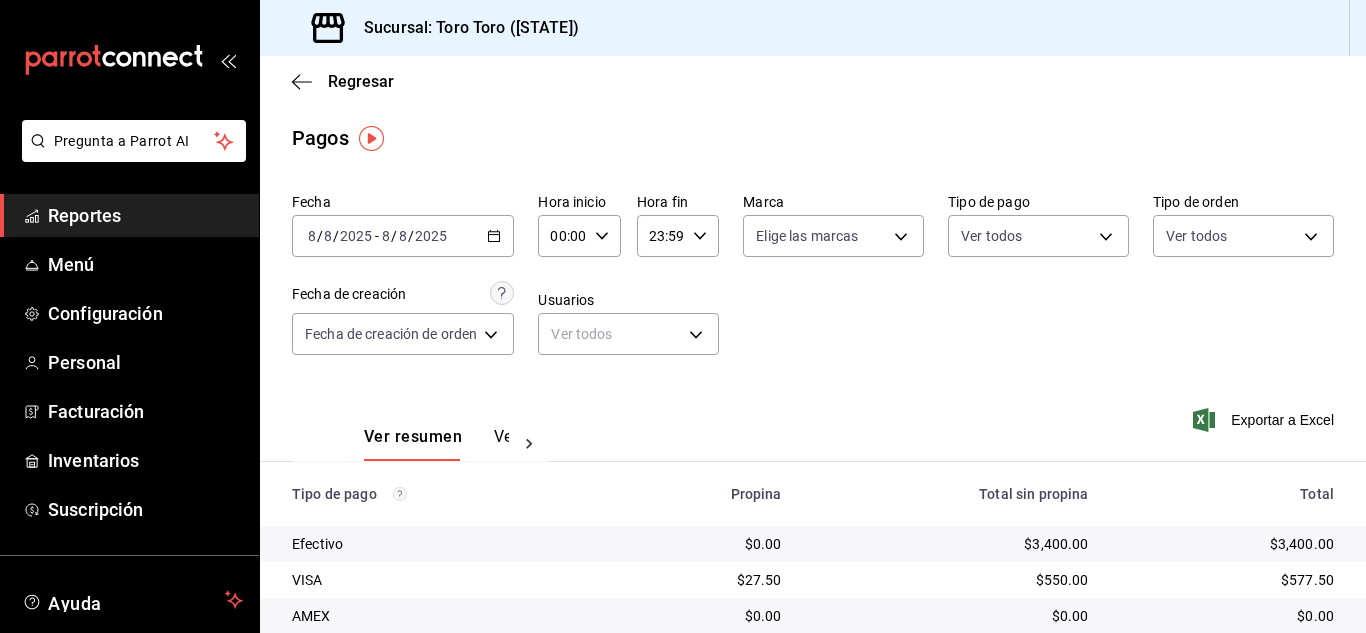 click on "Reportes" at bounding box center [129, 215] 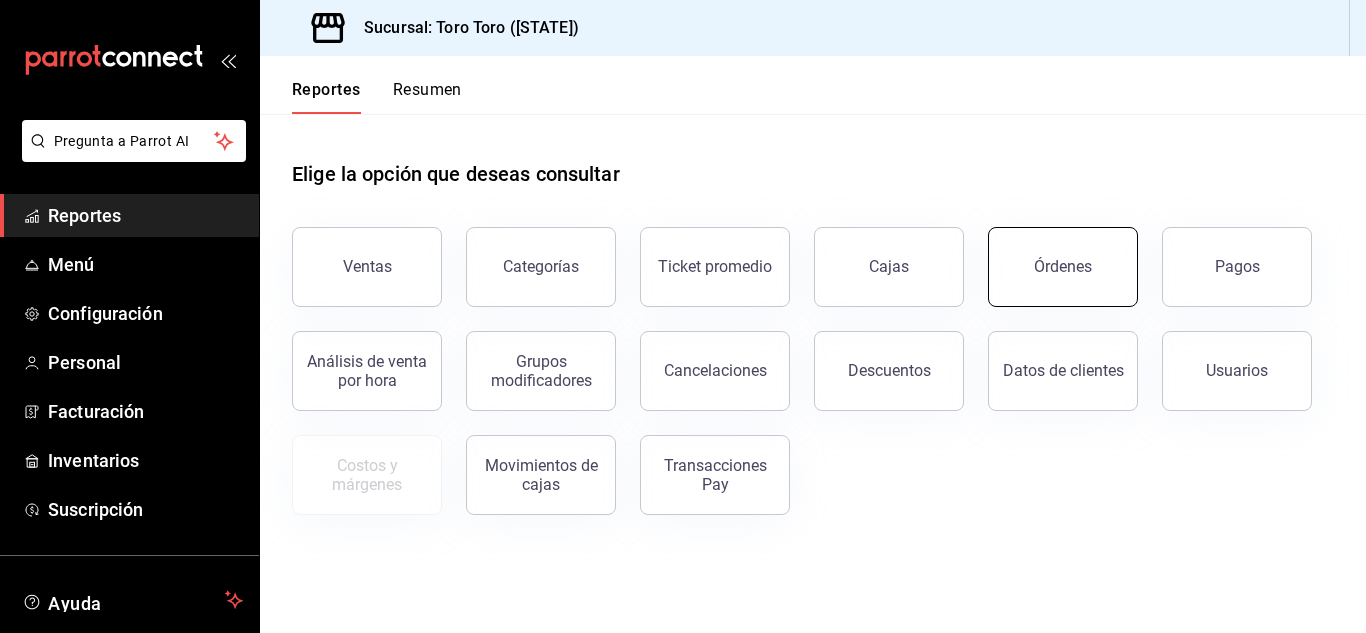 click on "Órdenes" at bounding box center (1063, 266) 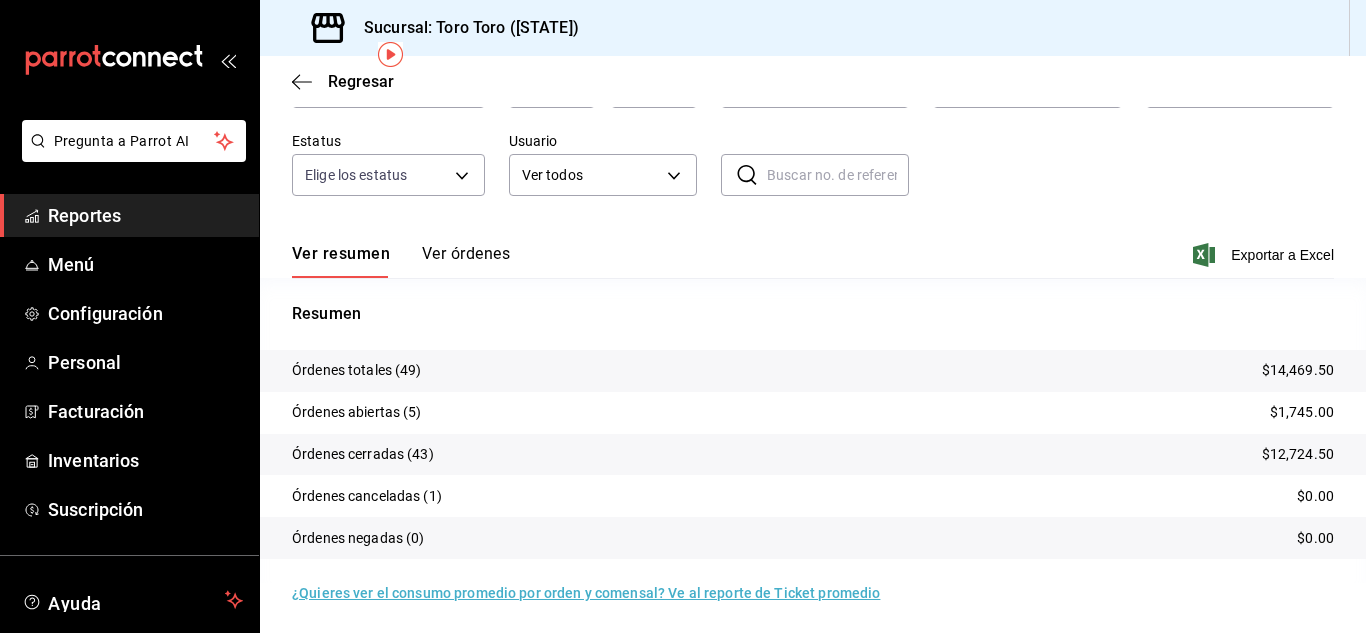 scroll, scrollTop: 152, scrollLeft: 0, axis: vertical 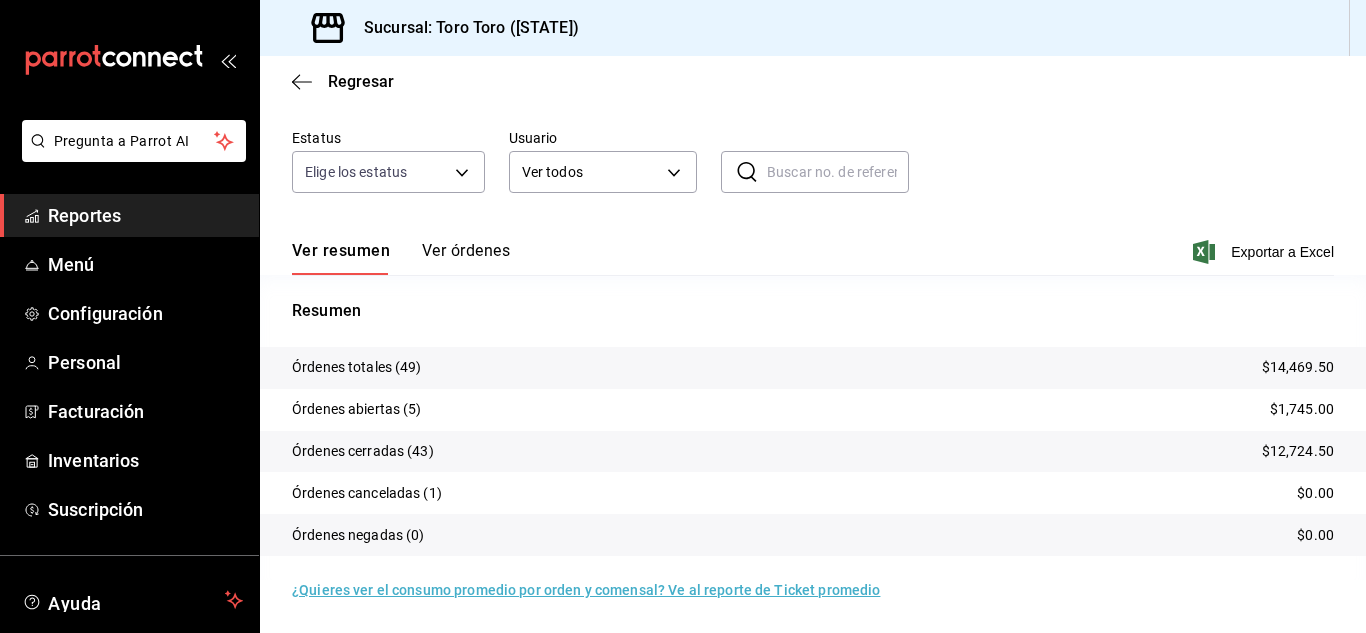 click on "Reportes" at bounding box center [145, 215] 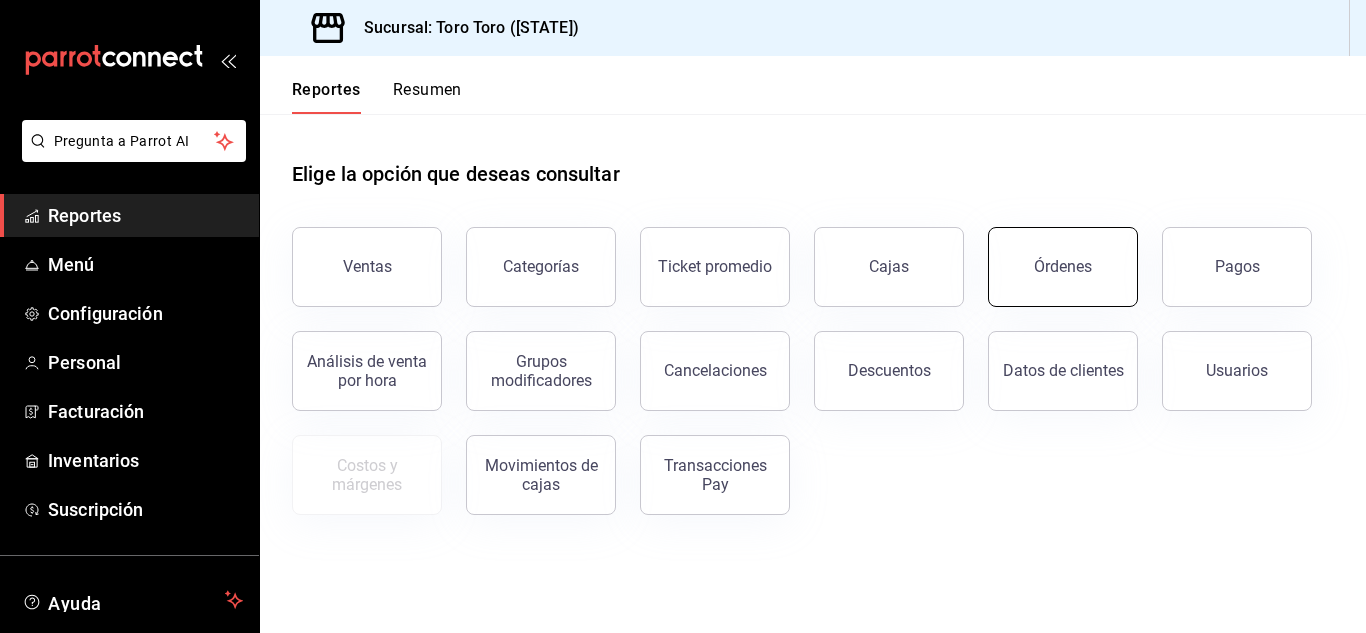 click on "Órdenes" at bounding box center (1063, 267) 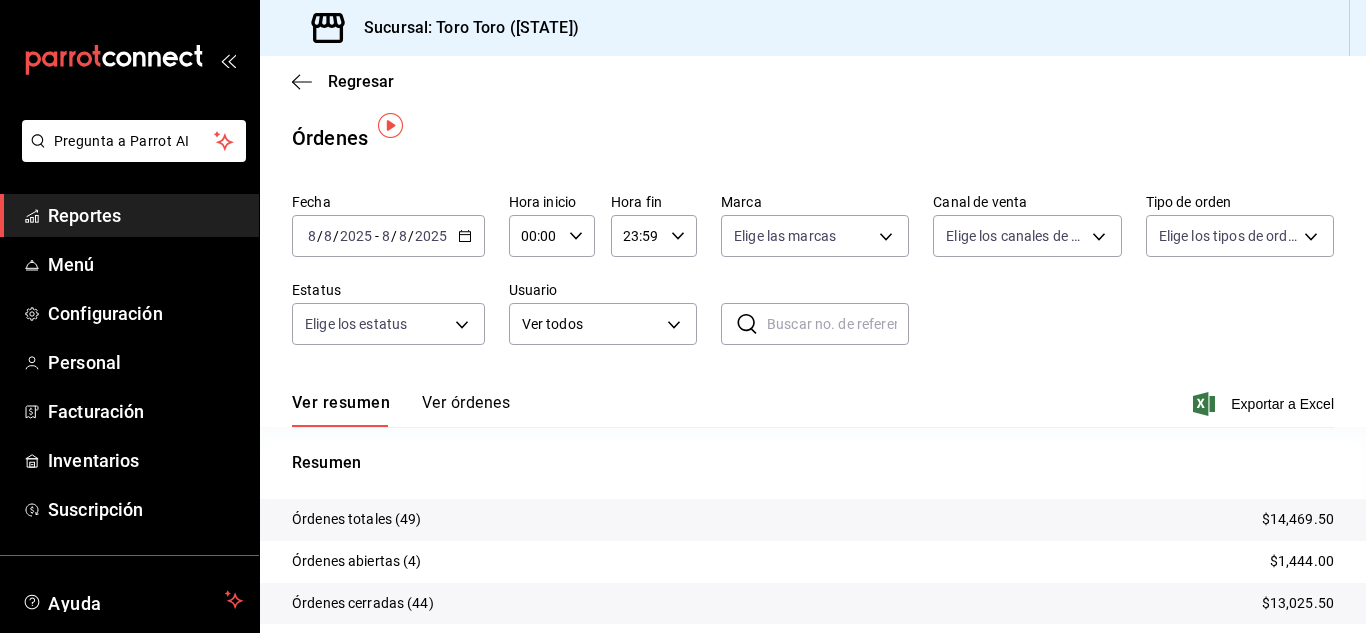 scroll, scrollTop: 100, scrollLeft: 0, axis: vertical 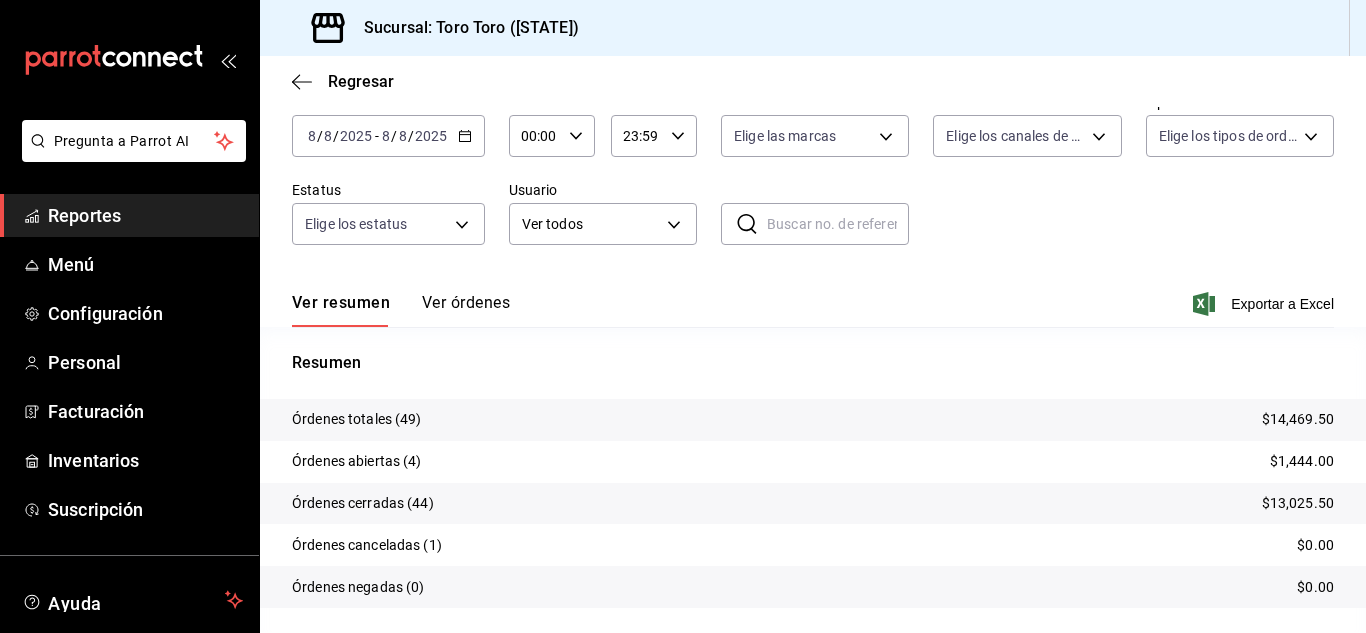 click on "Reportes" at bounding box center [145, 215] 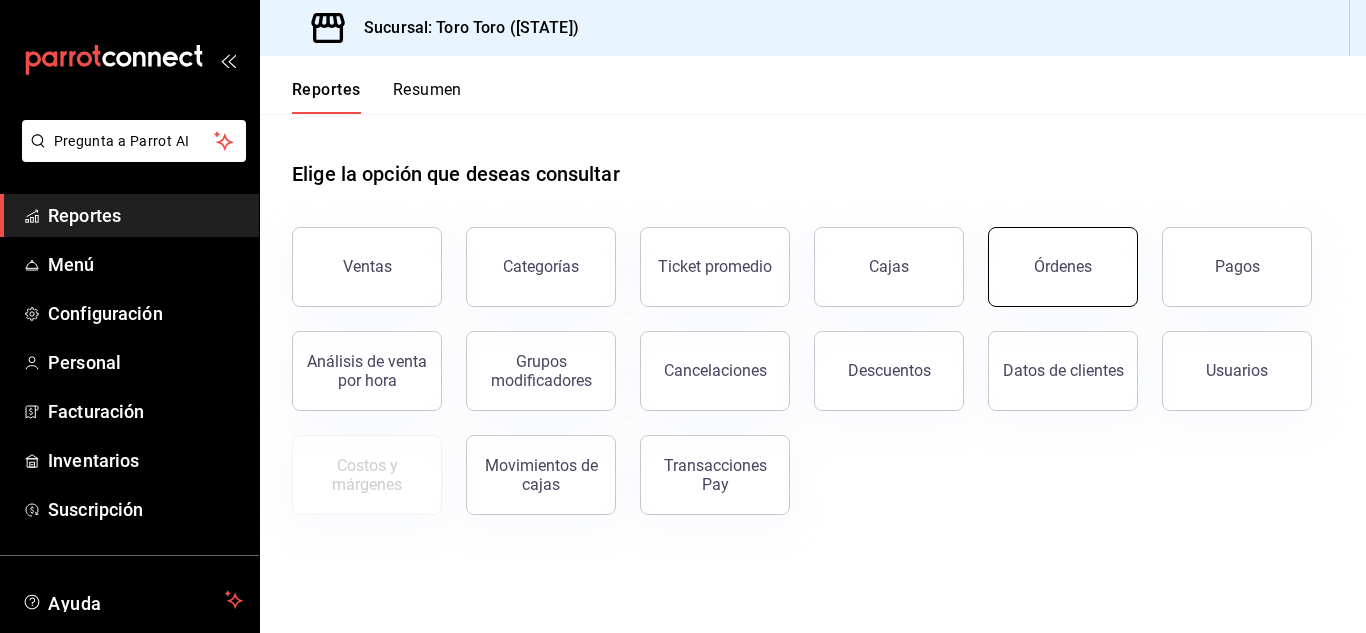 click on "Órdenes" at bounding box center (1063, 267) 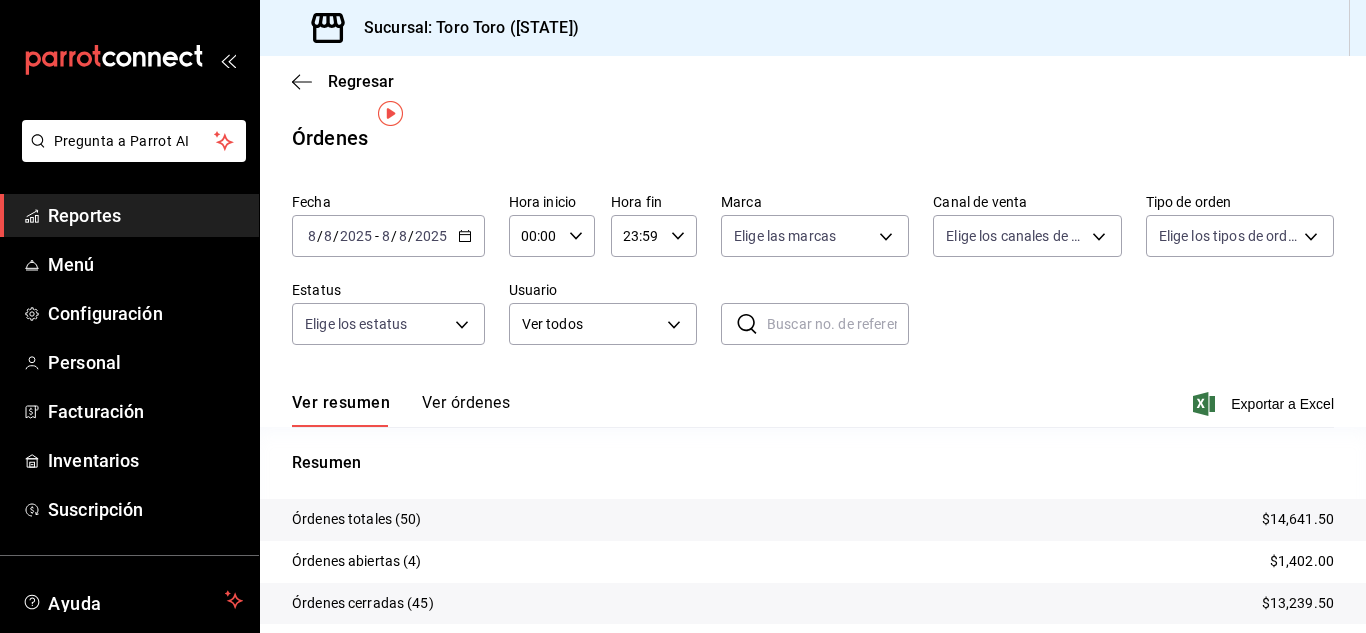 scroll, scrollTop: 100, scrollLeft: 0, axis: vertical 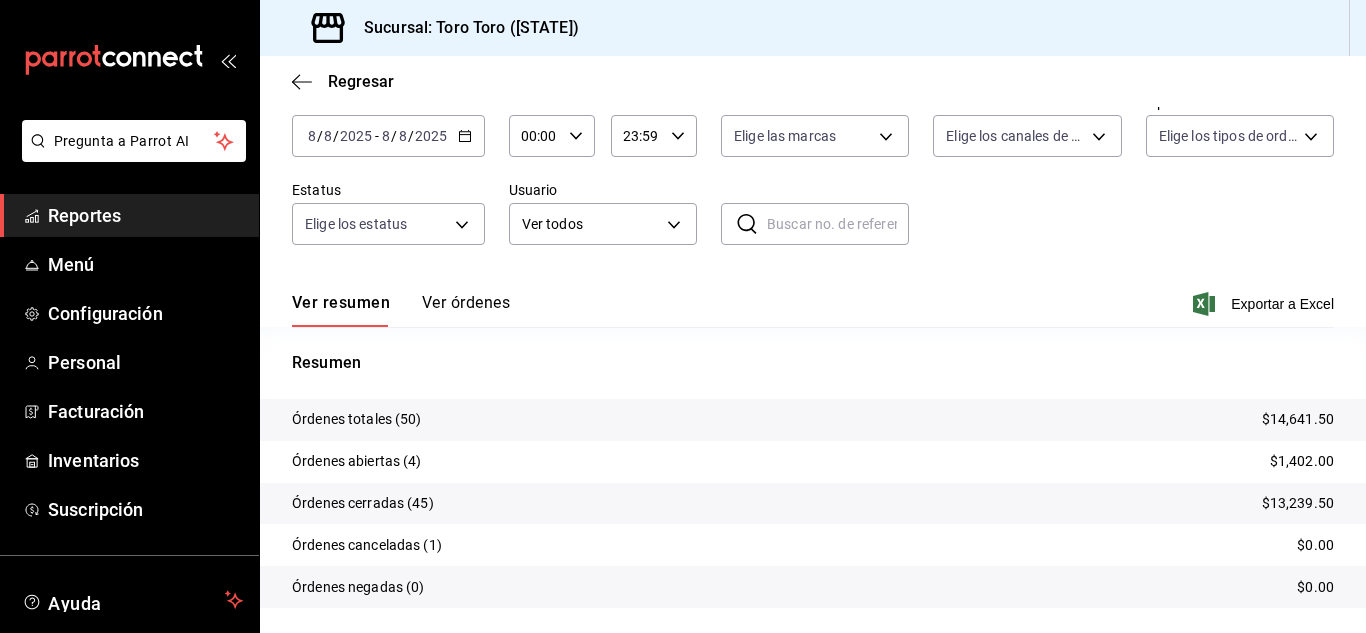 click on "Reportes" at bounding box center (145, 215) 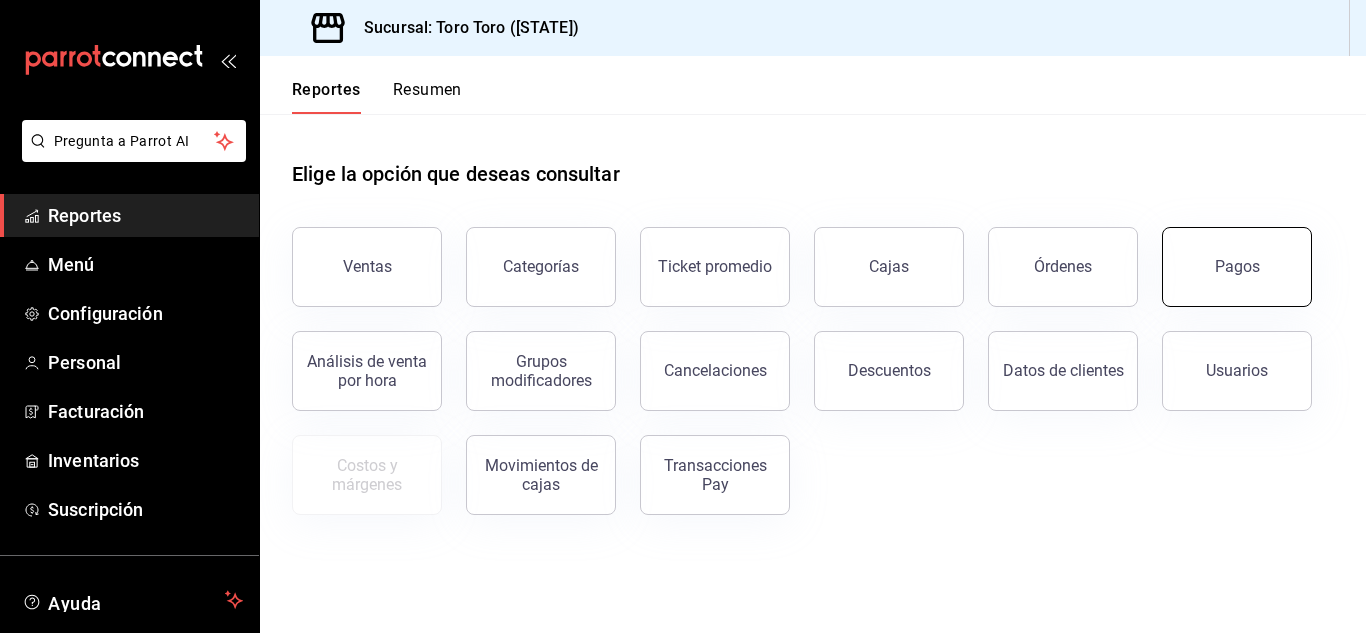 click on "Pagos" at bounding box center [1237, 267] 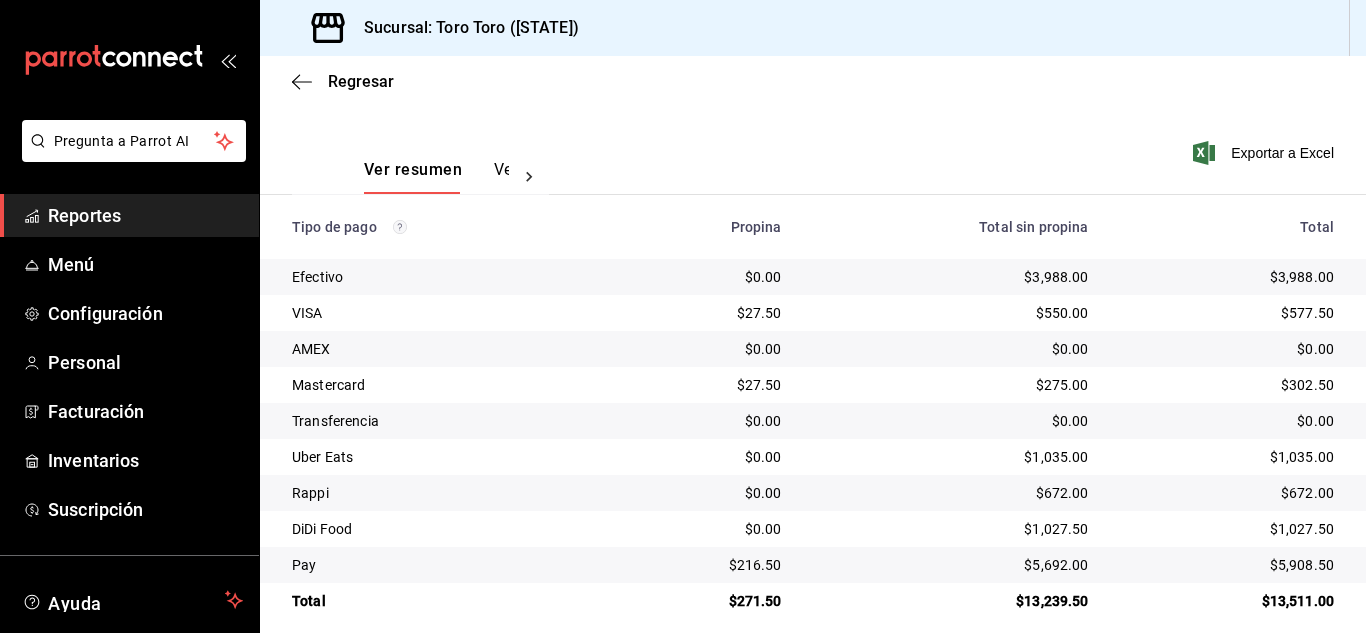 scroll, scrollTop: 286, scrollLeft: 0, axis: vertical 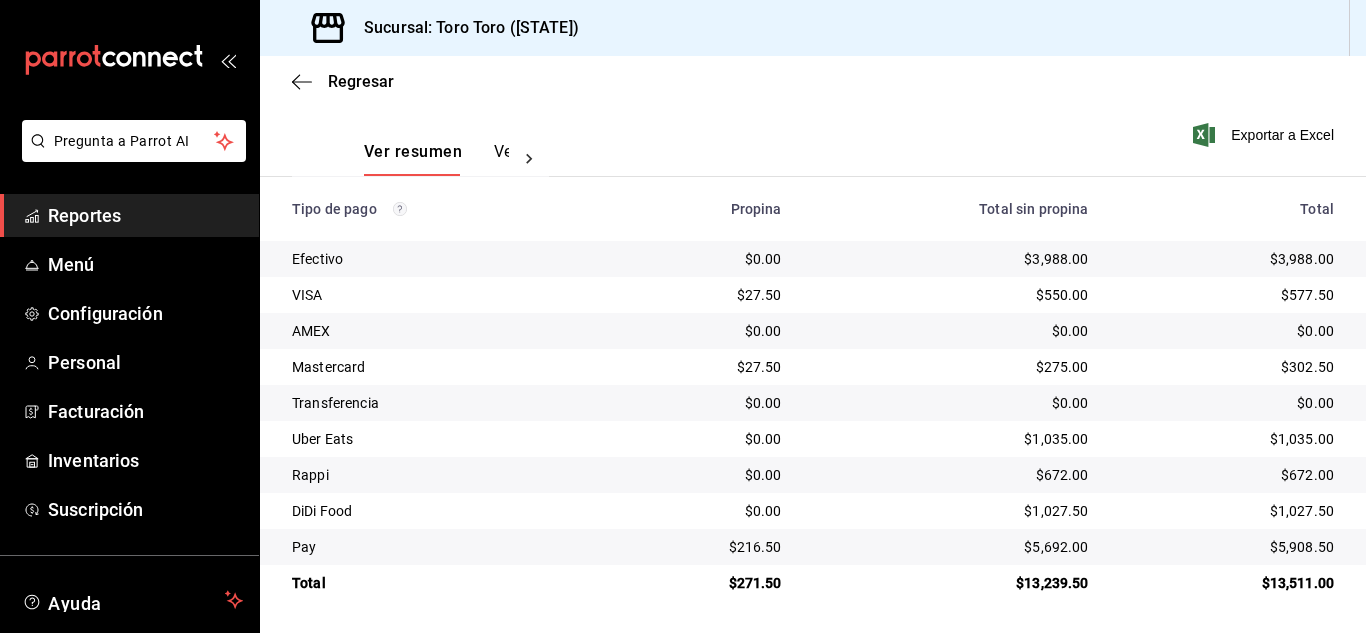 click on "Reportes" at bounding box center [145, 215] 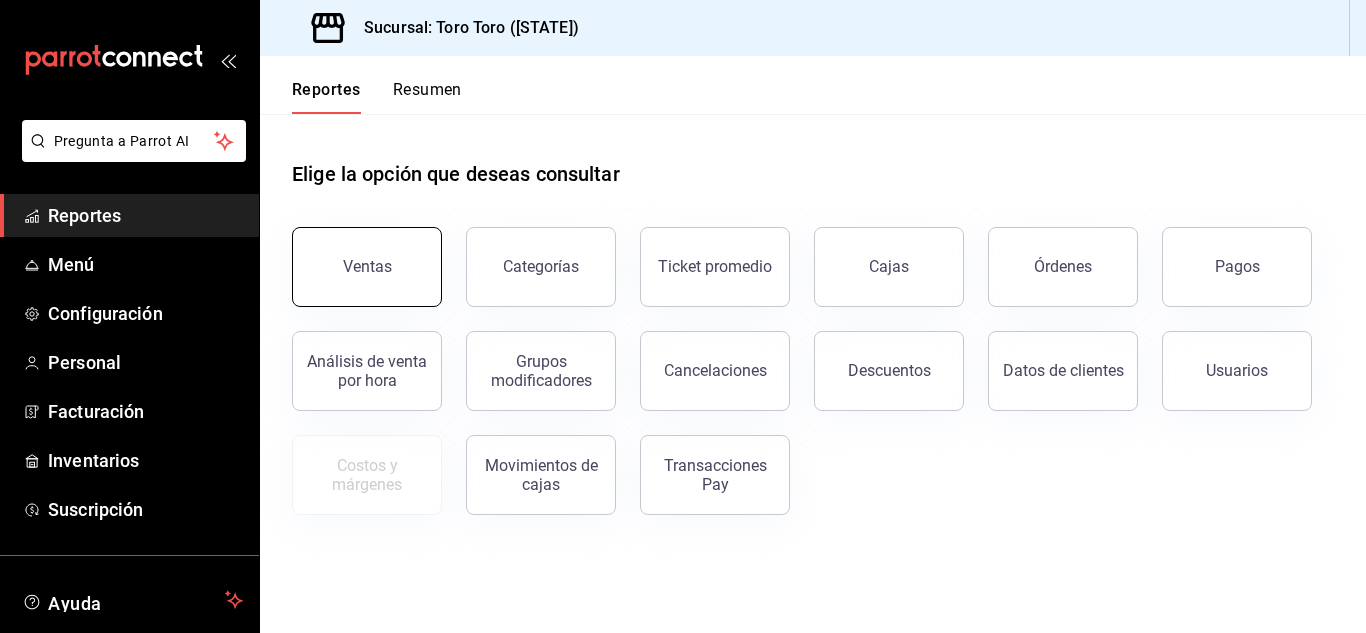 click on "Ventas" at bounding box center [367, 267] 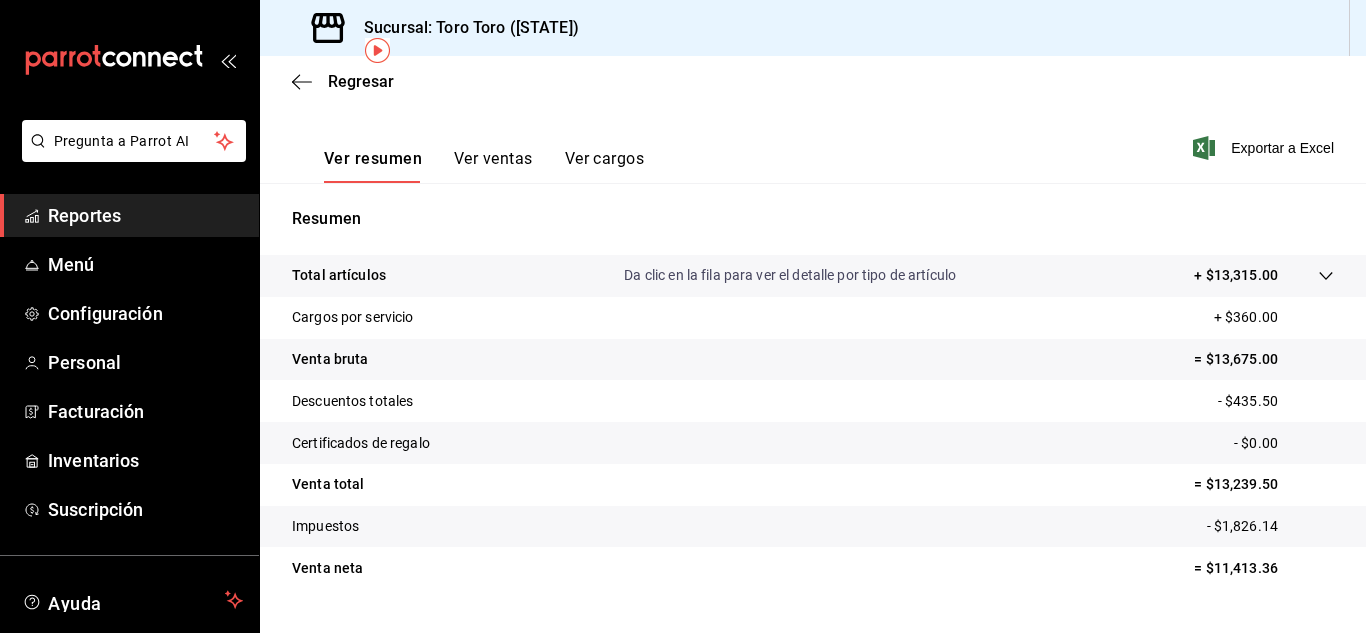 scroll, scrollTop: 300, scrollLeft: 0, axis: vertical 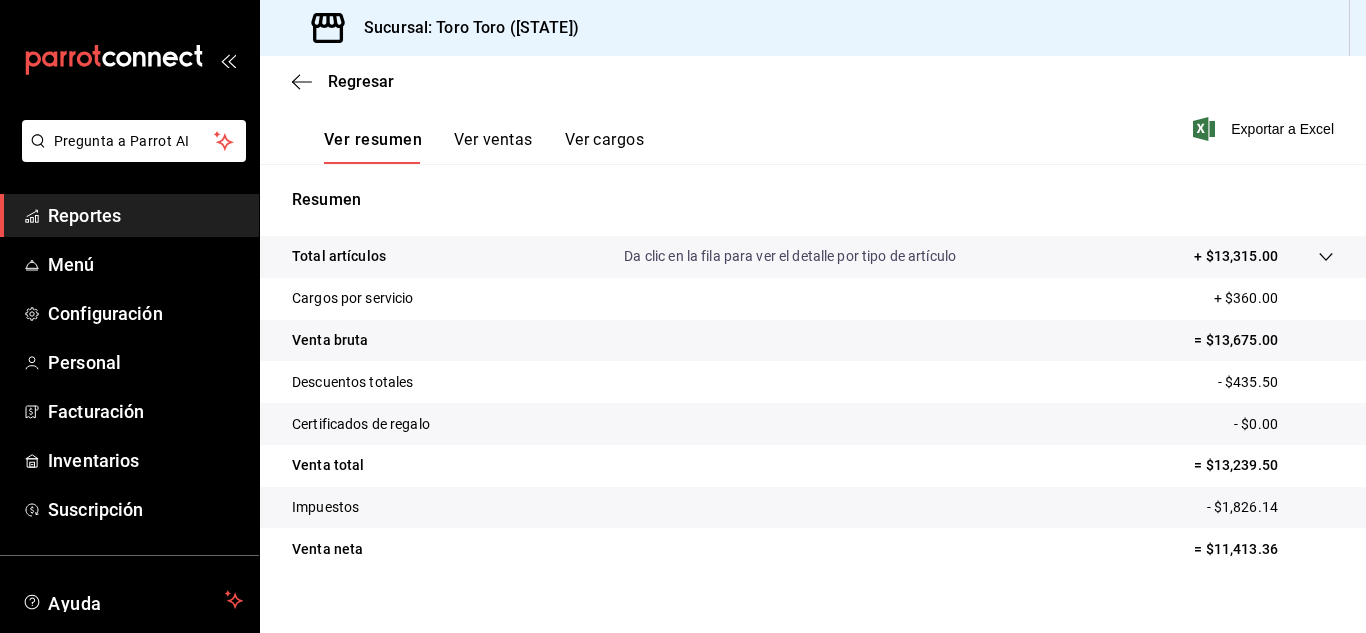 click on "Ver cargos" at bounding box center [605, 147] 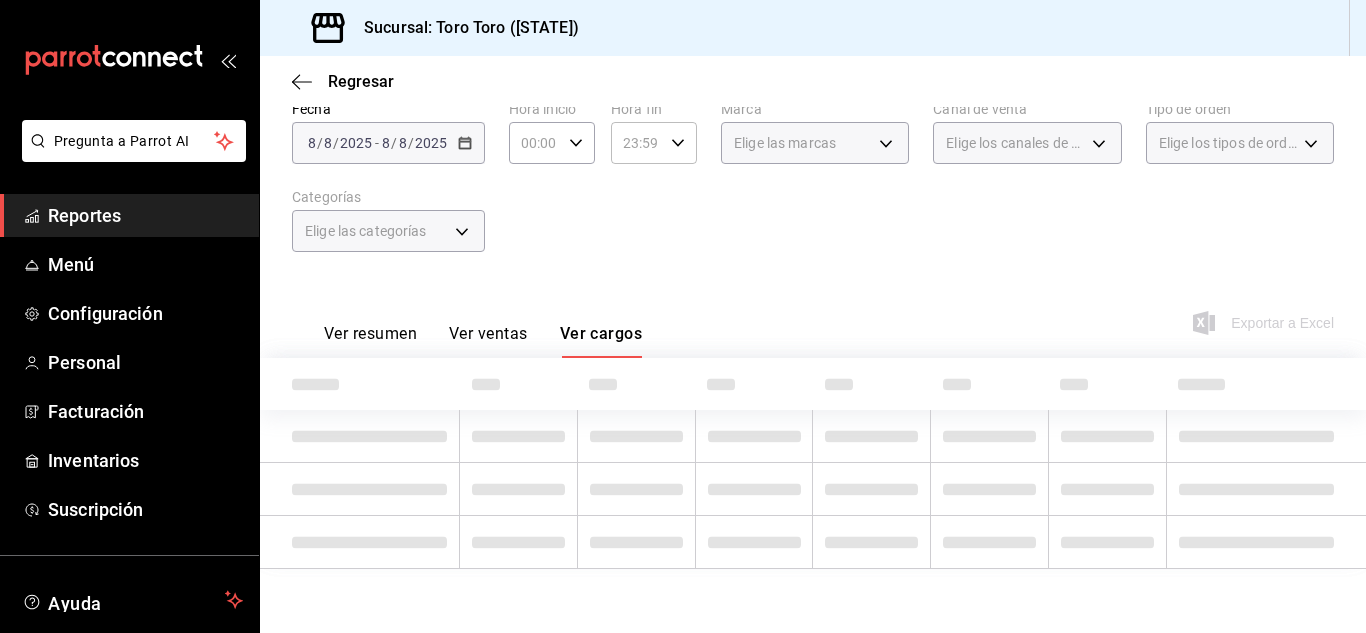 scroll, scrollTop: 3, scrollLeft: 0, axis: vertical 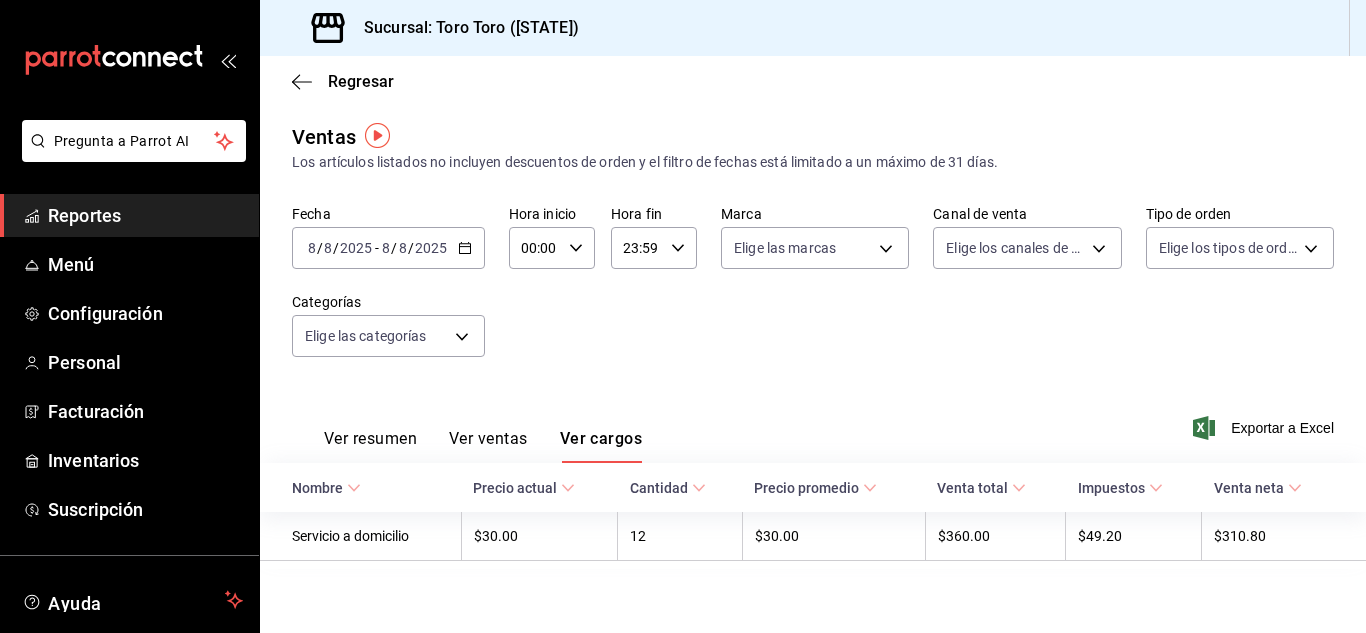 click on "Reportes" at bounding box center [129, 215] 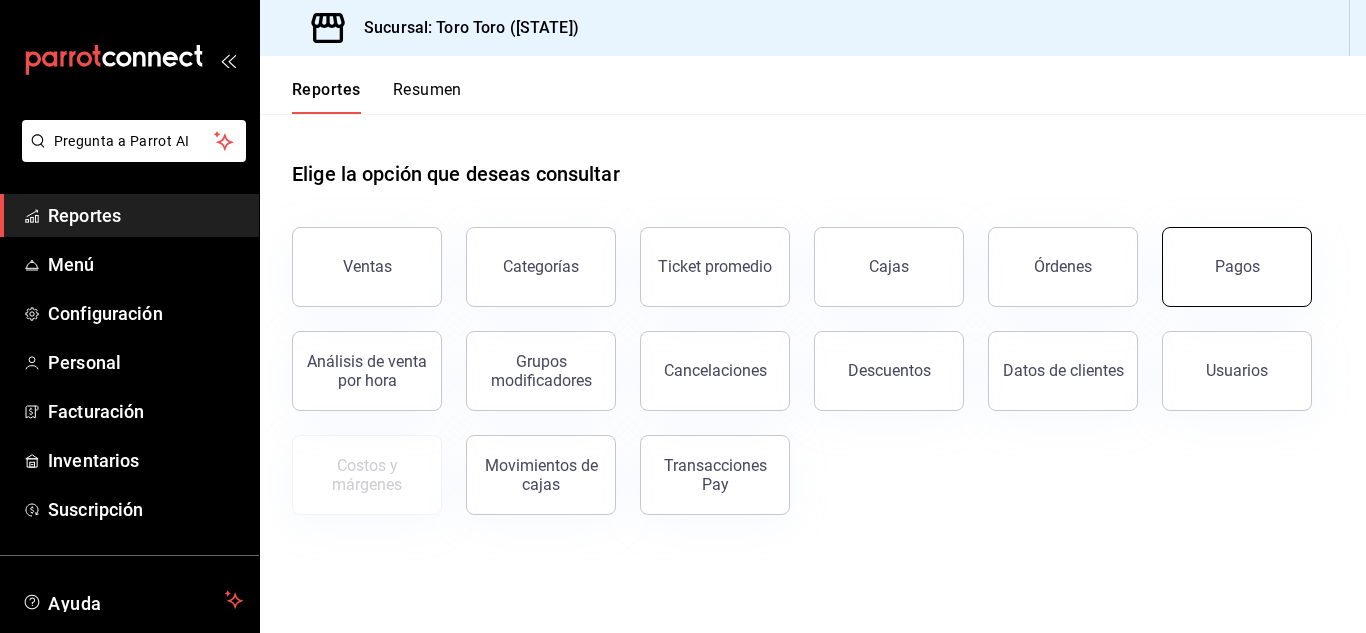 click on "Pagos" at bounding box center (1237, 267) 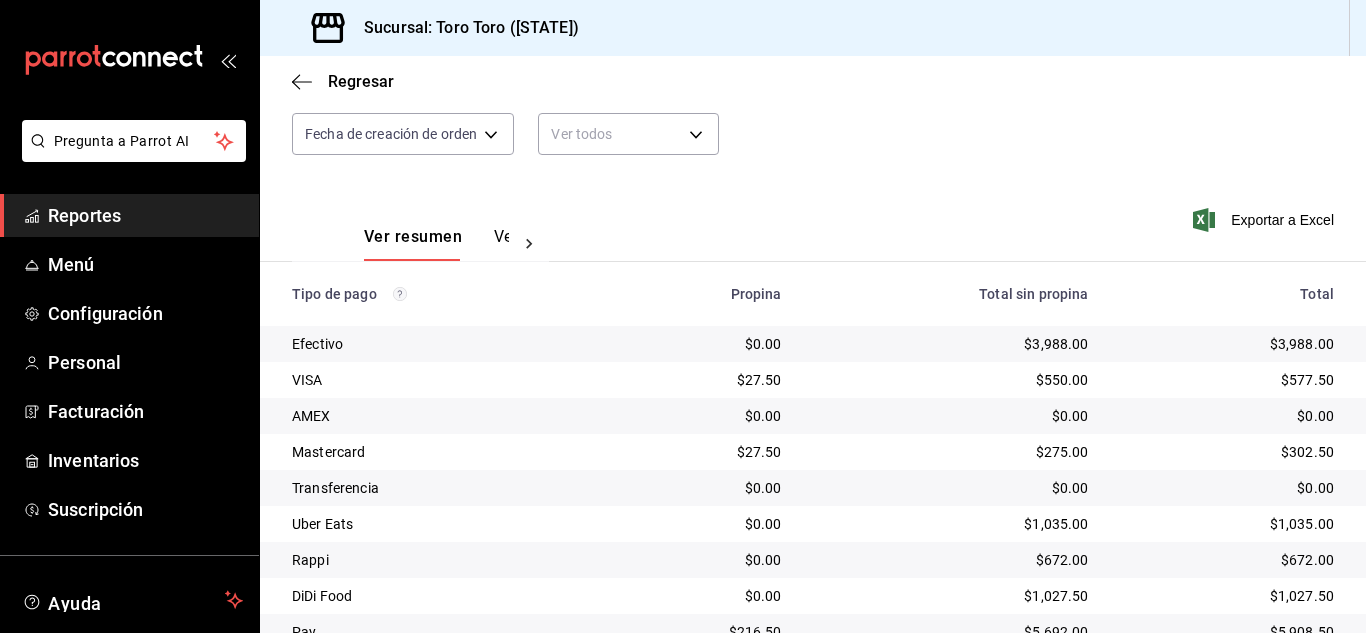 scroll, scrollTop: 286, scrollLeft: 0, axis: vertical 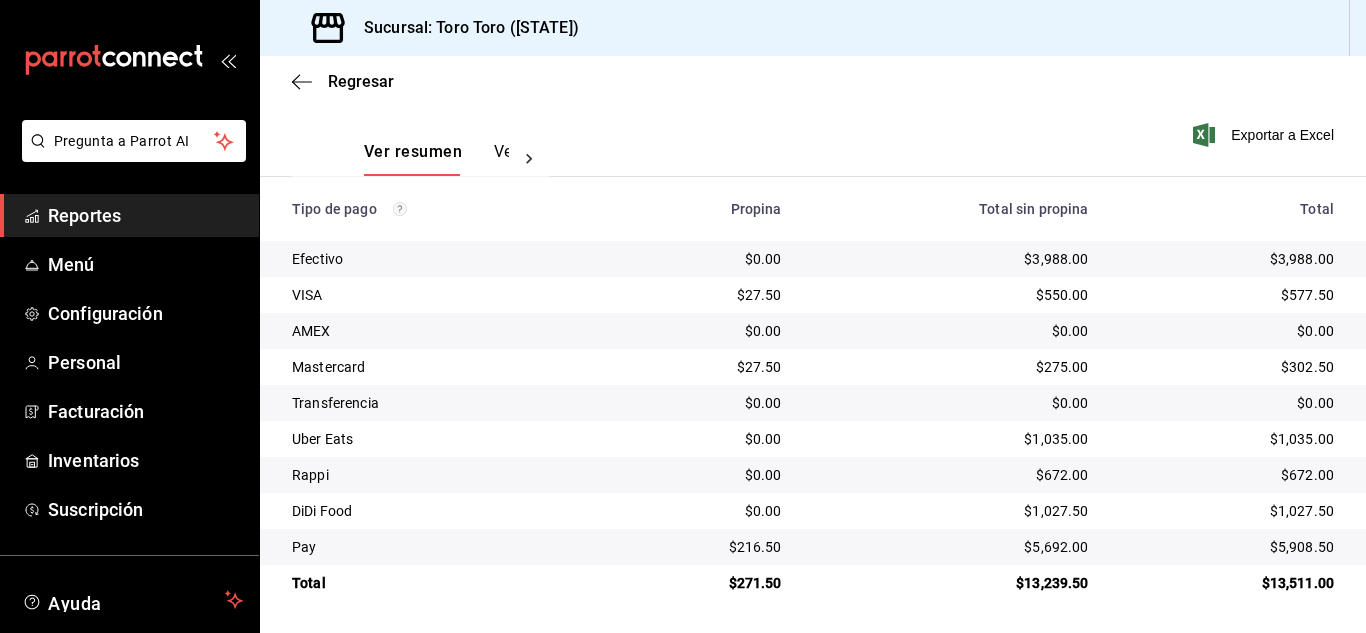 click on "Reportes" at bounding box center (145, 215) 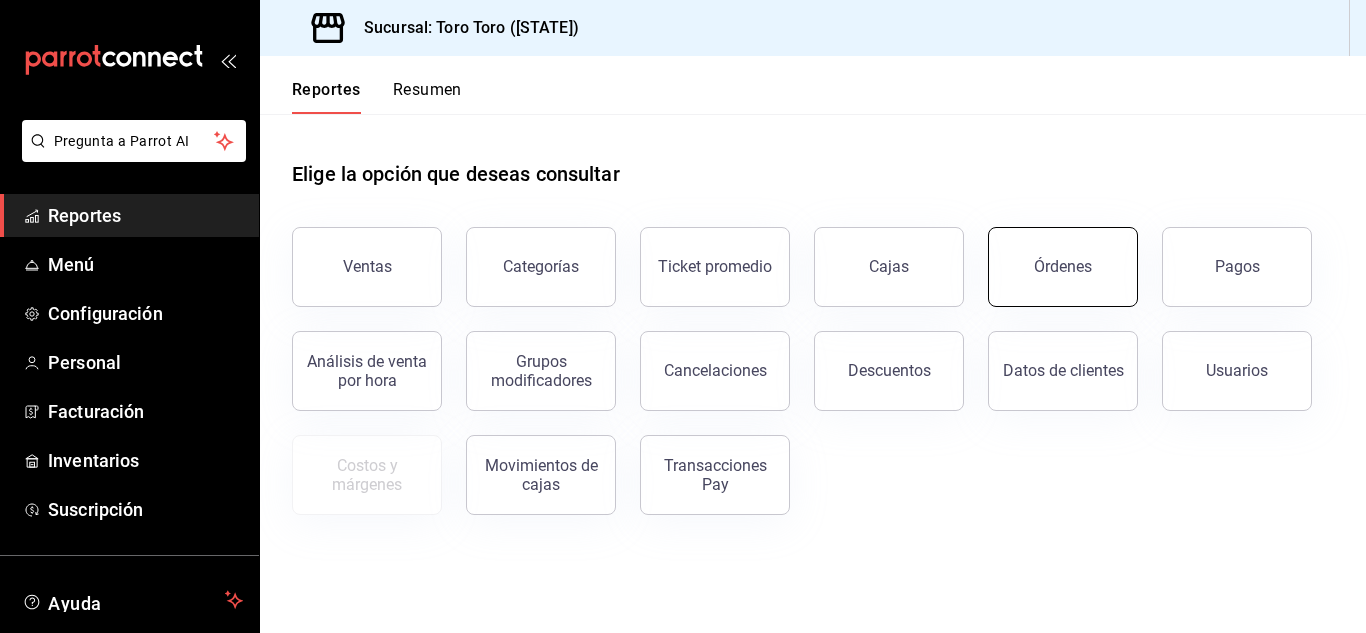 click on "Órdenes" at bounding box center [1063, 266] 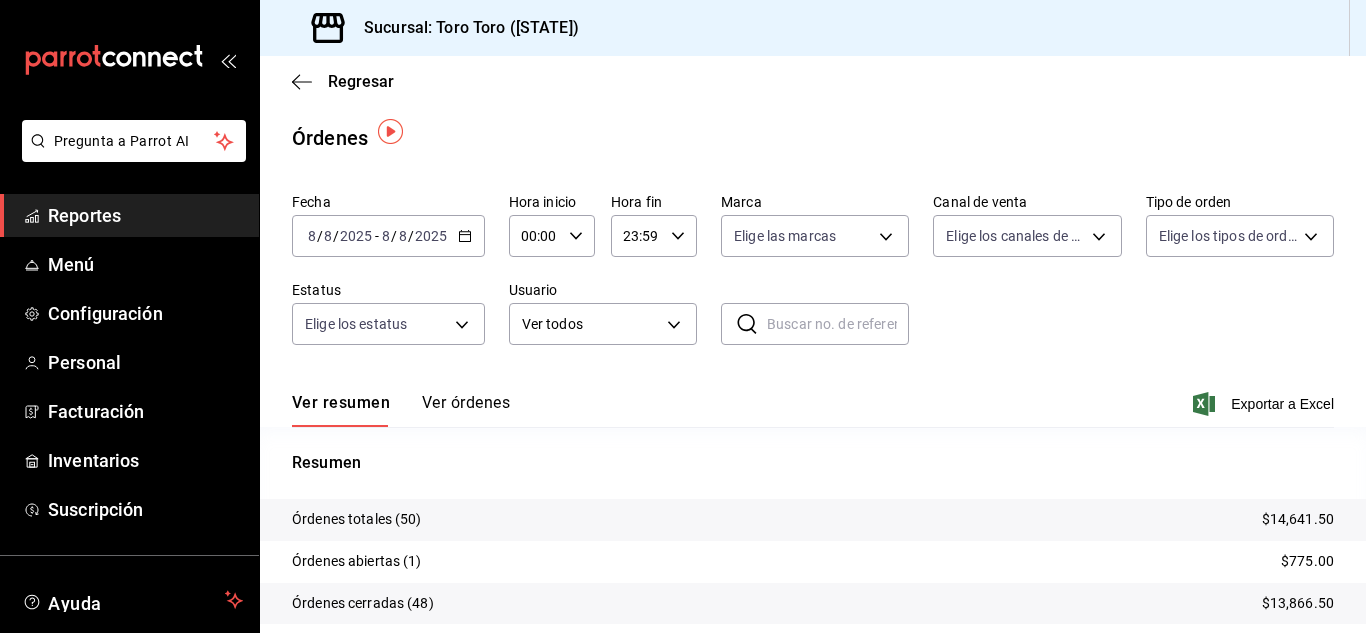 scroll, scrollTop: 100, scrollLeft: 0, axis: vertical 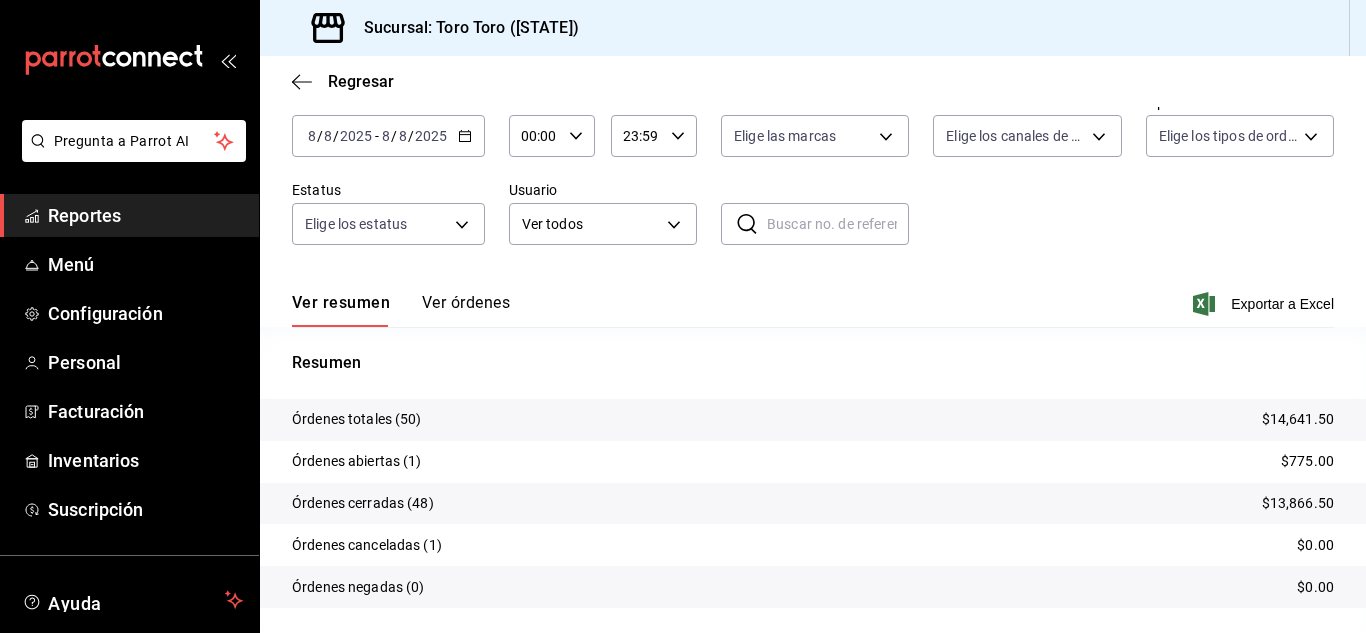 click on "Reportes" at bounding box center [145, 215] 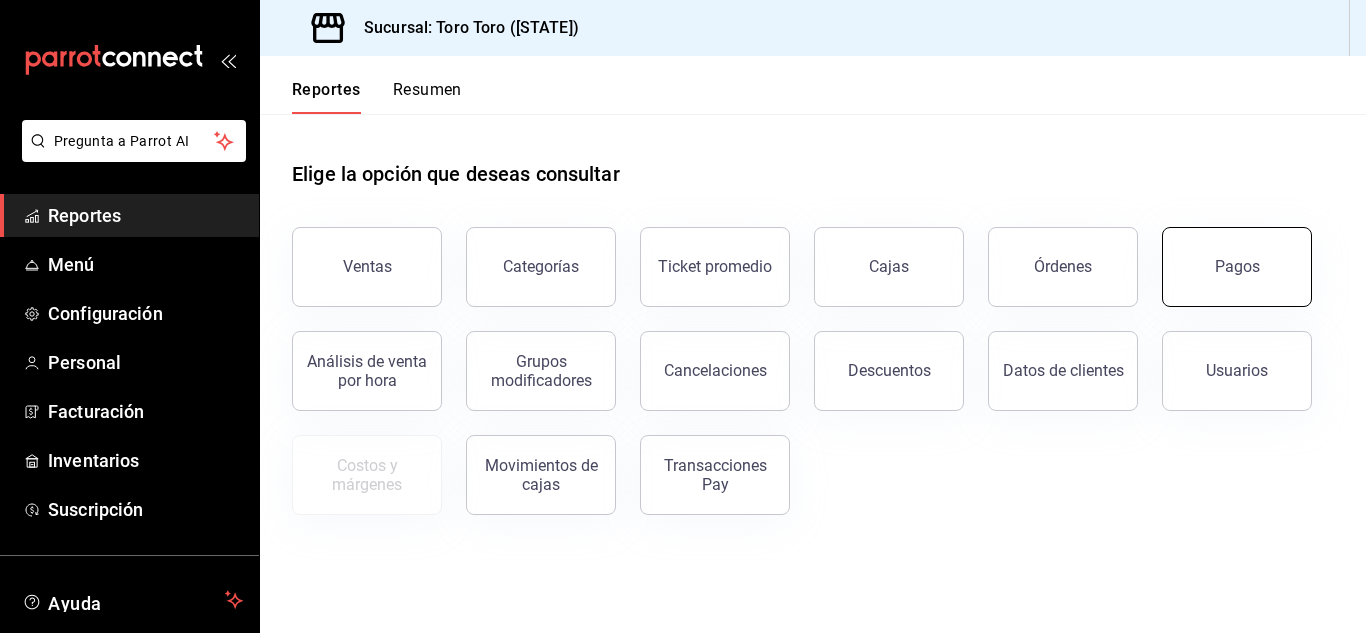 click on "Pagos" at bounding box center (1237, 267) 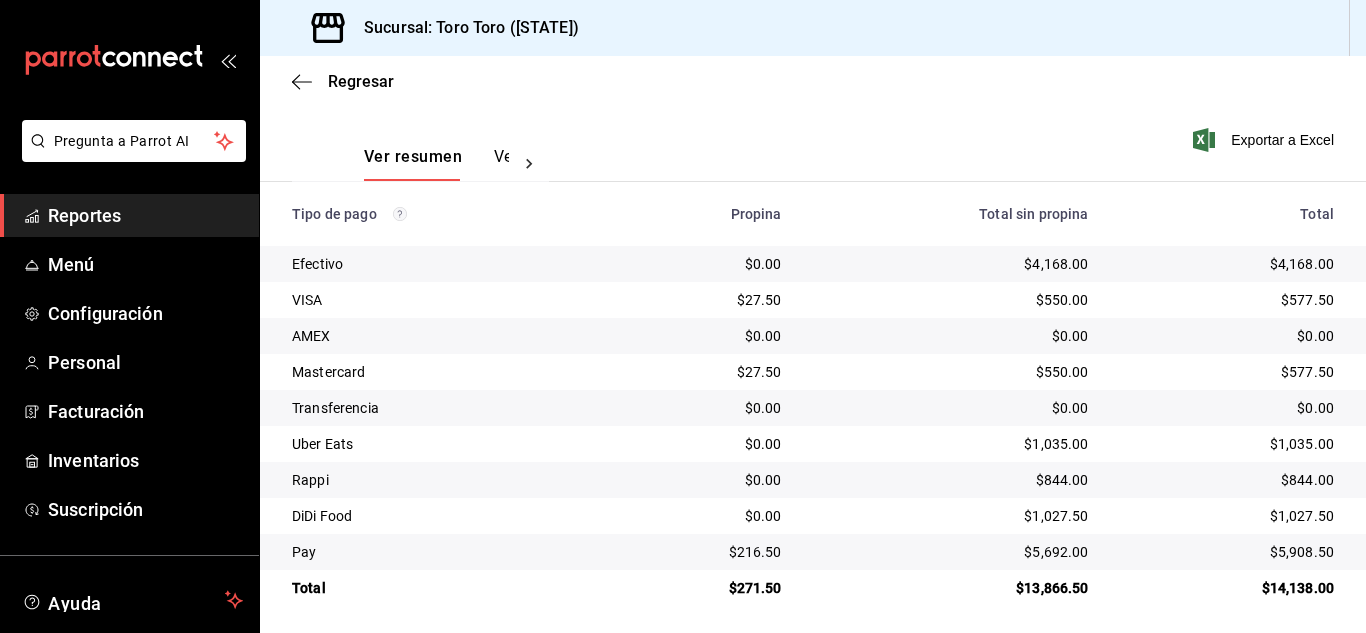 scroll, scrollTop: 286, scrollLeft: 0, axis: vertical 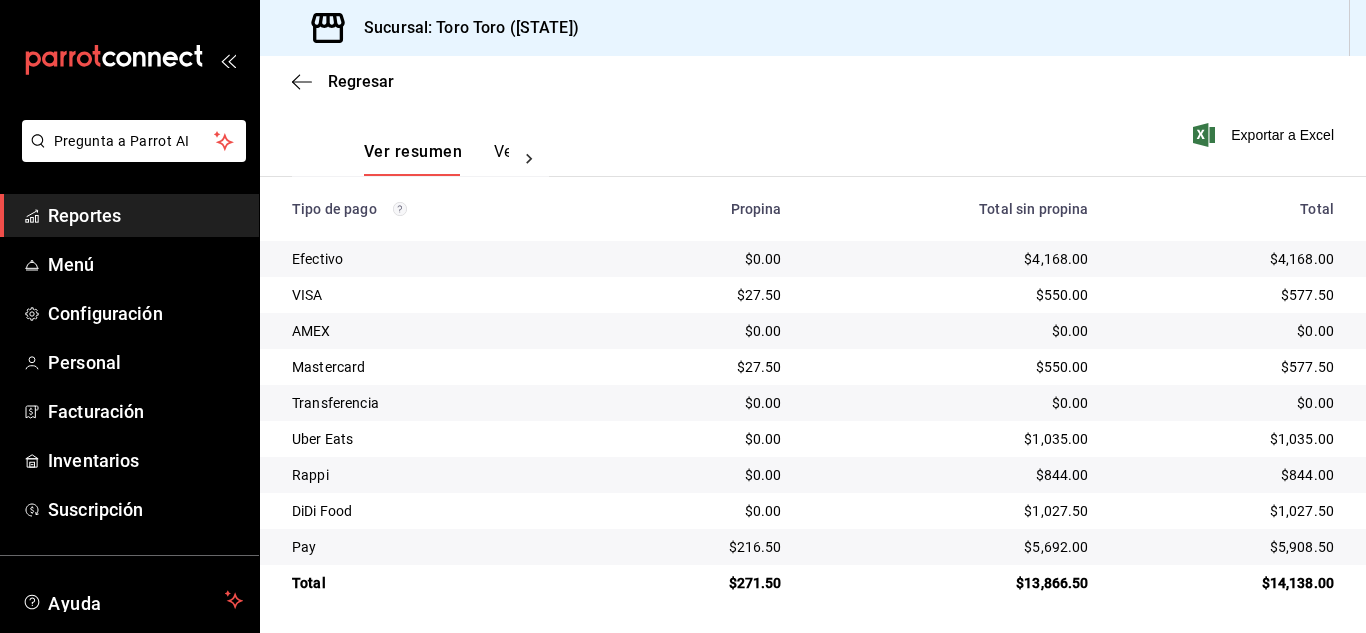 click on "Reportes" at bounding box center [145, 215] 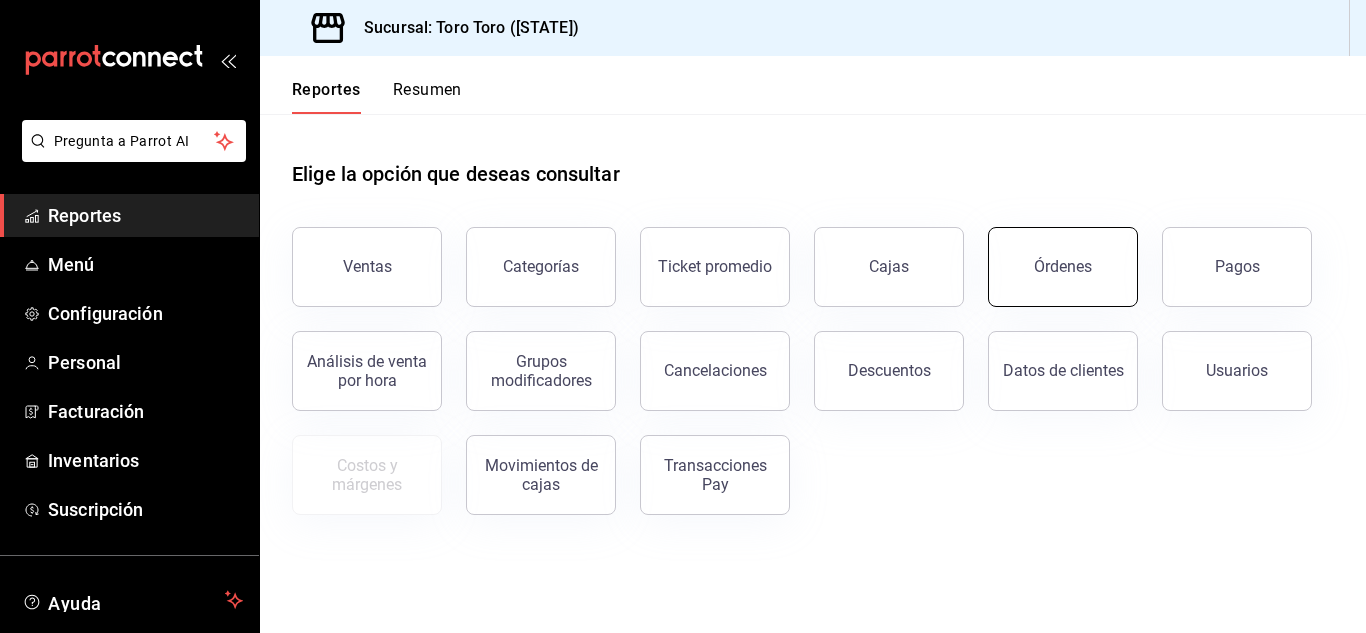 click on "Órdenes" at bounding box center [1063, 266] 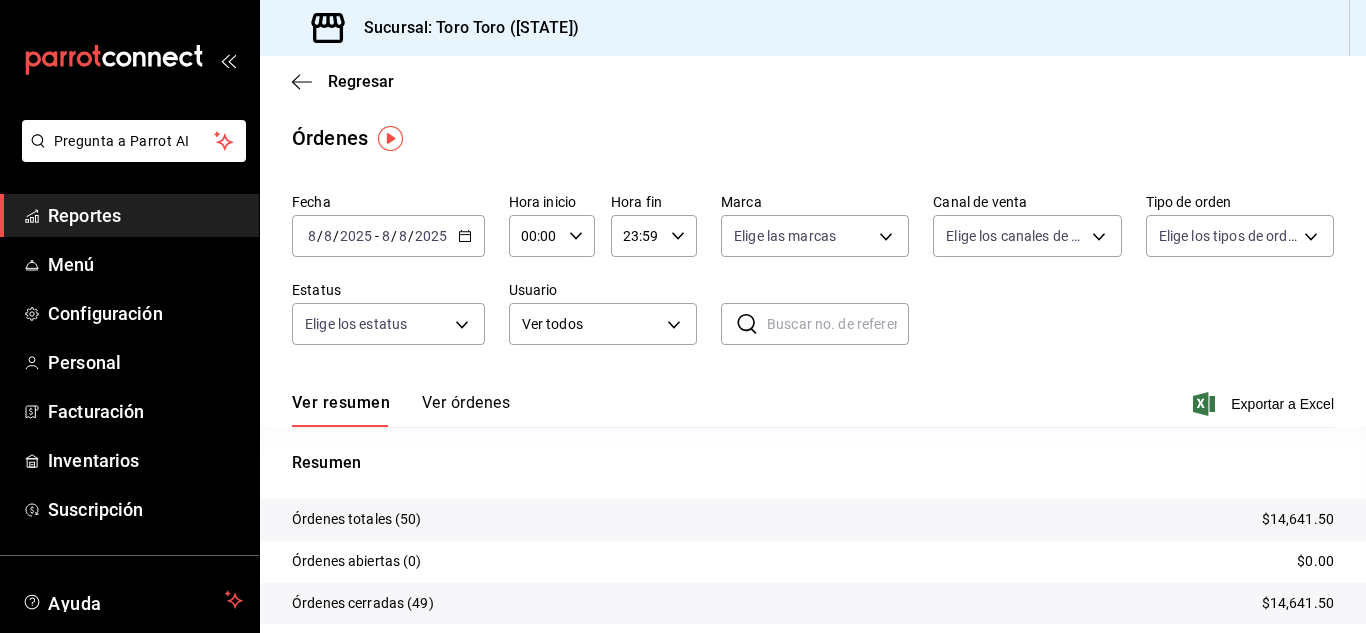 click on "Reportes" at bounding box center (129, 215) 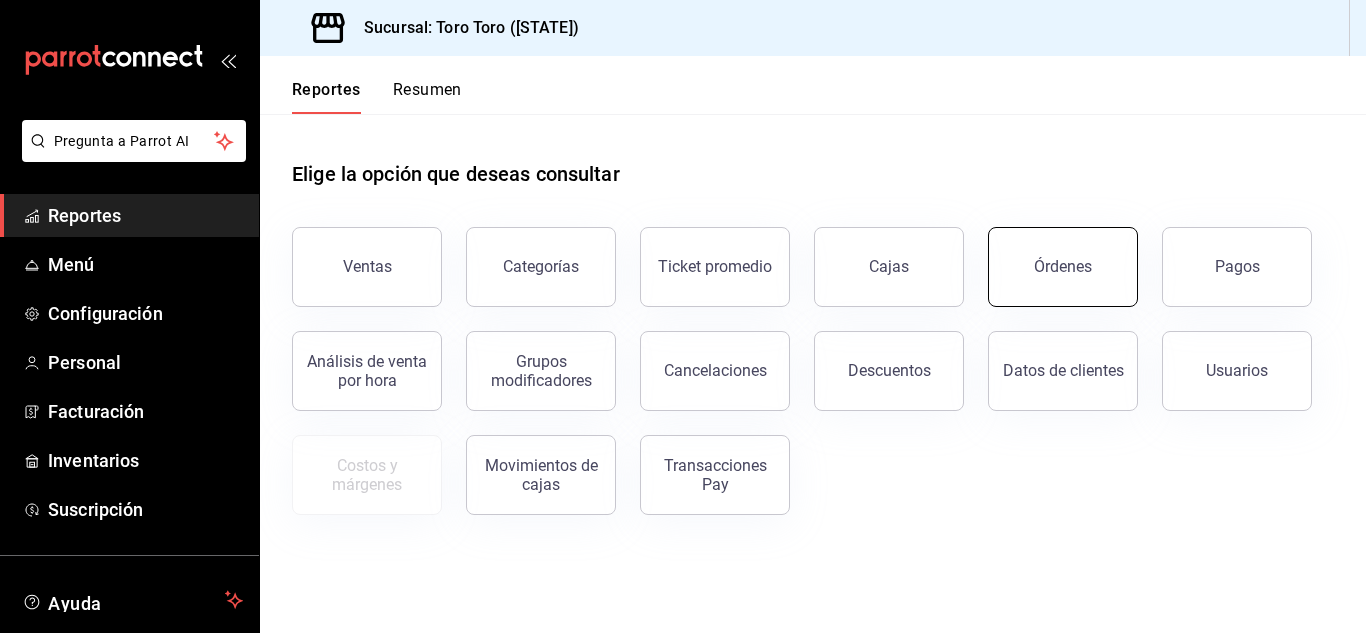 click on "Órdenes" at bounding box center [1063, 267] 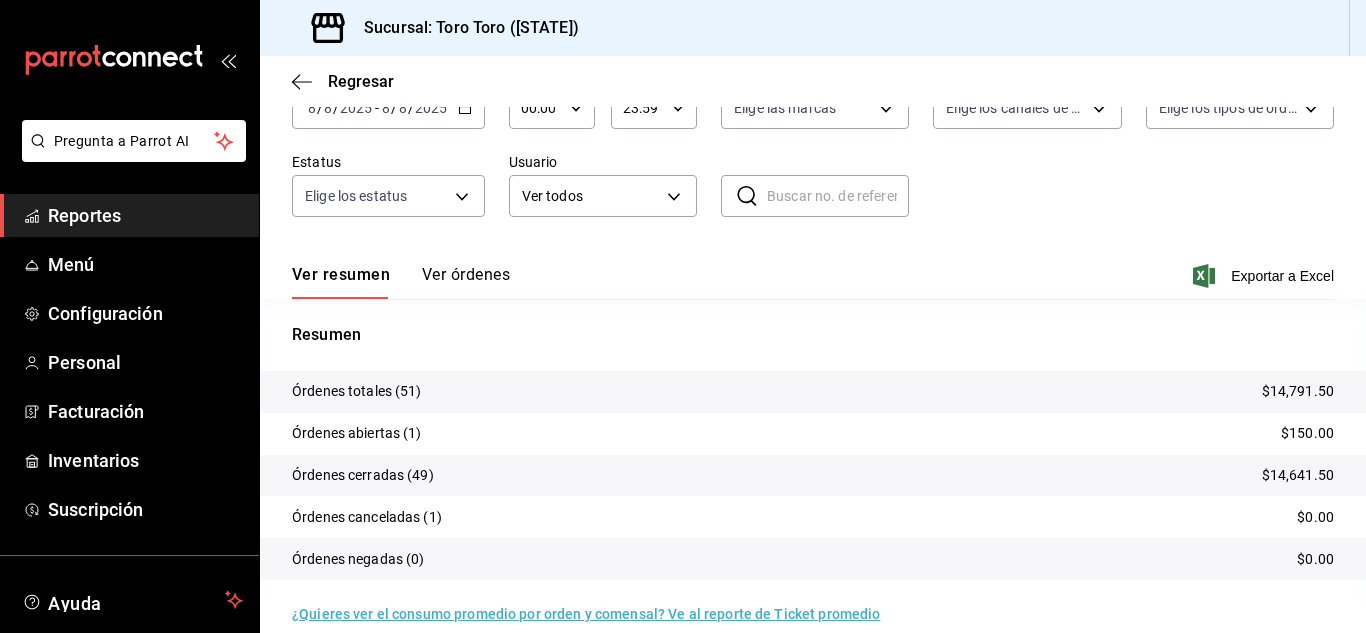 scroll, scrollTop: 152, scrollLeft: 0, axis: vertical 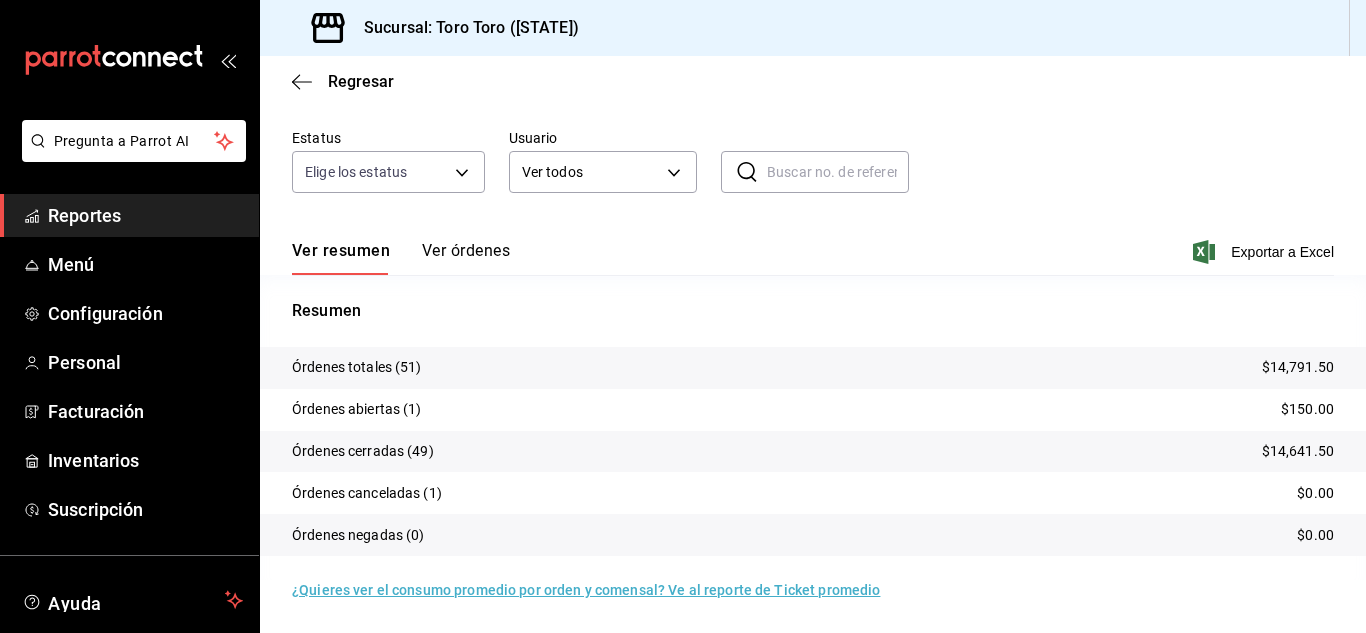 click on "Reportes" at bounding box center [145, 215] 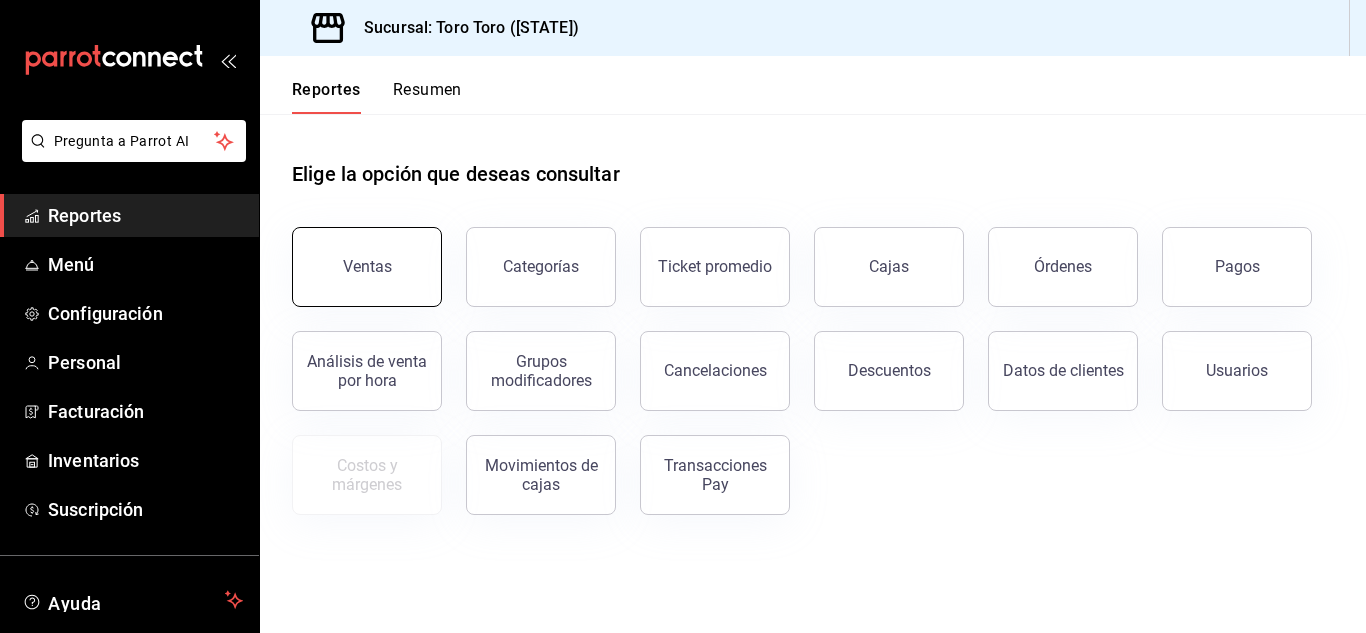 click on "Ventas" at bounding box center (367, 267) 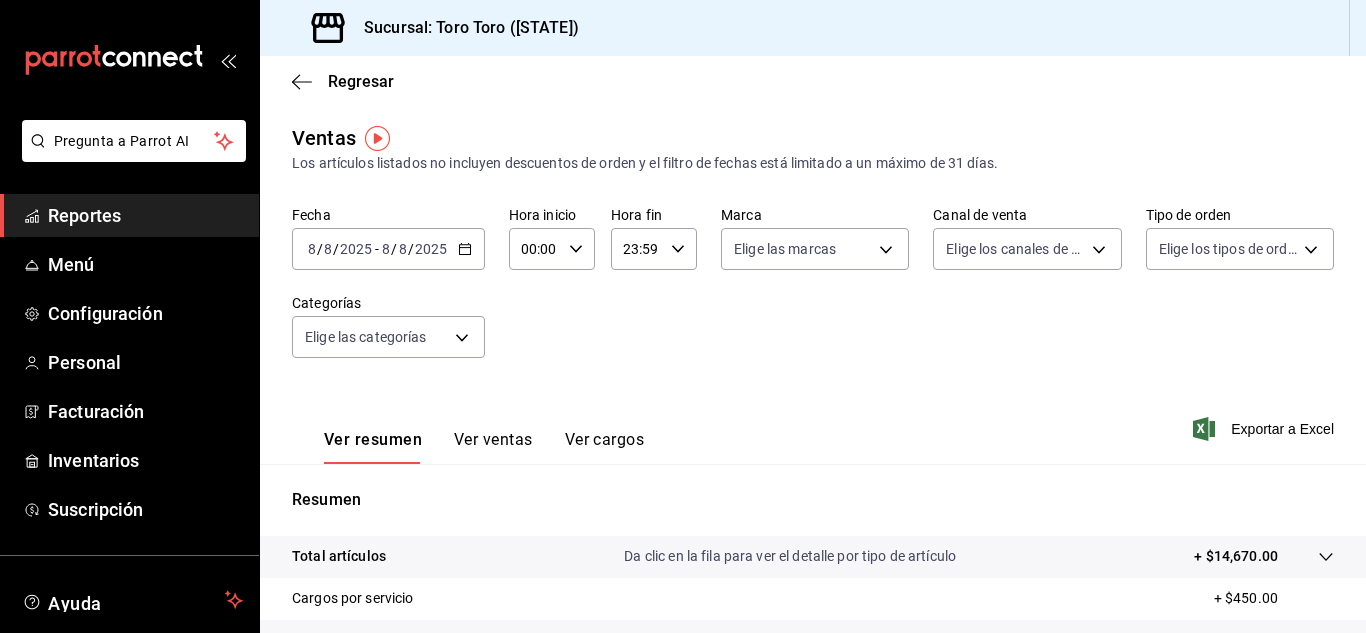 click on "Ver cargos" at bounding box center [605, 447] 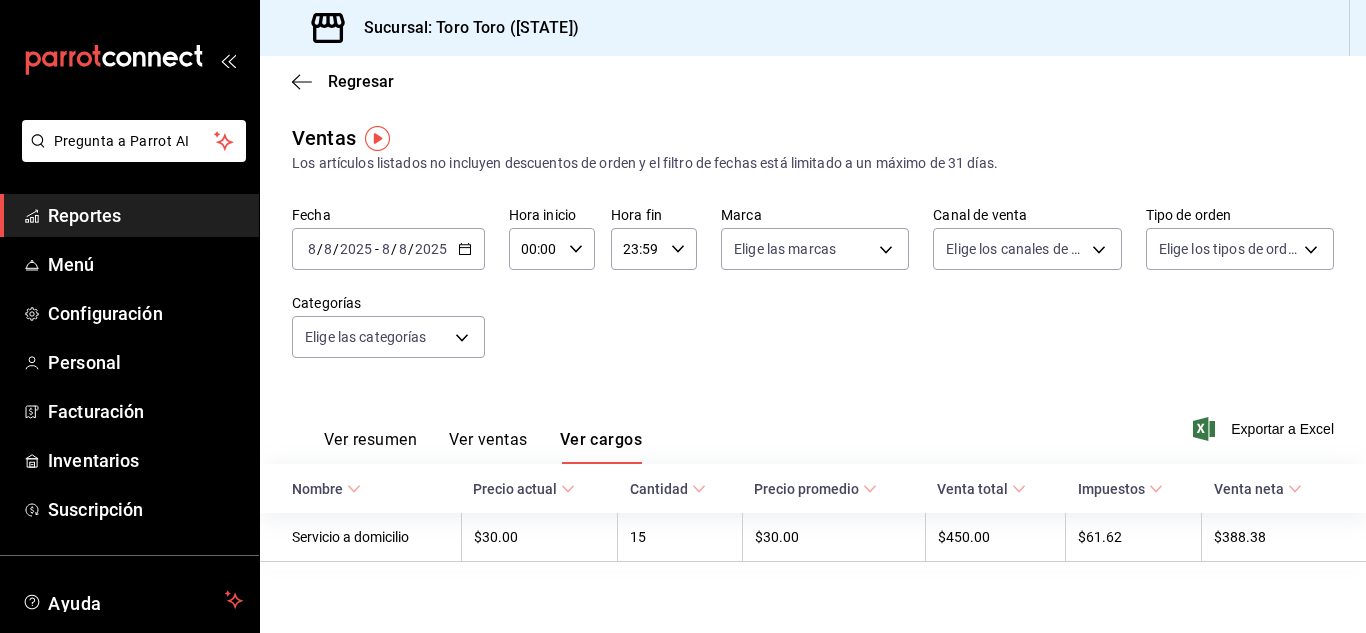 click on "Reportes" at bounding box center [145, 215] 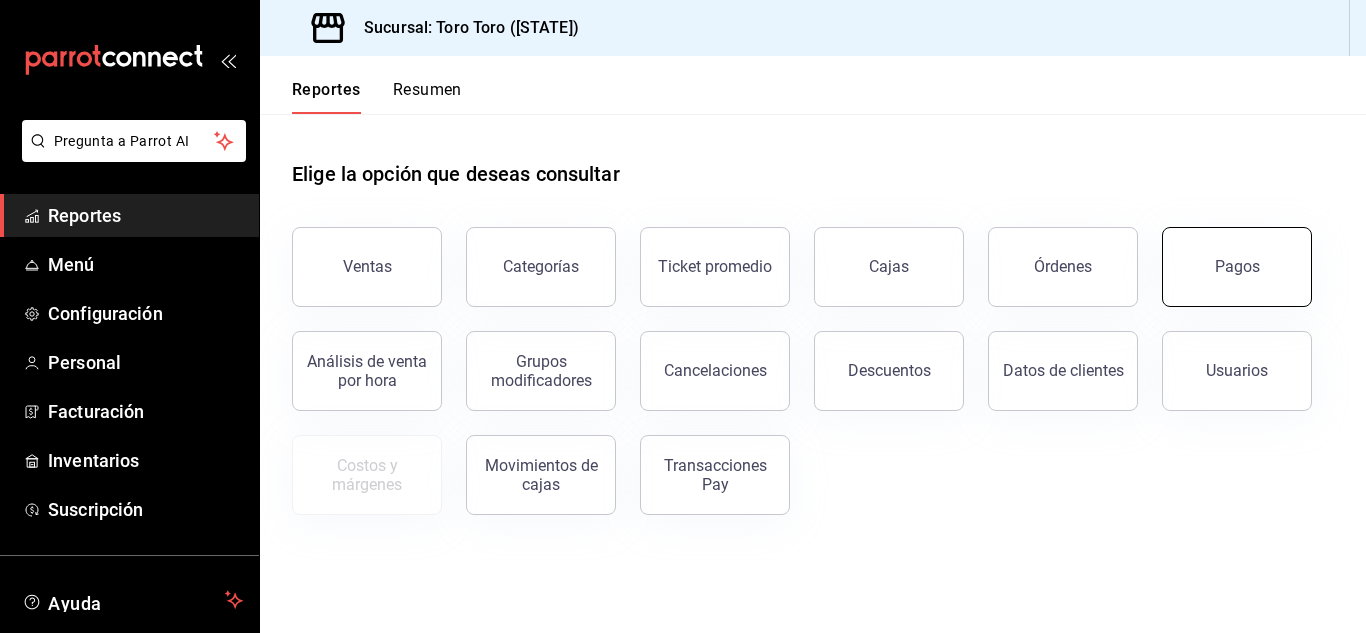 click on "Pagos" at bounding box center (1237, 266) 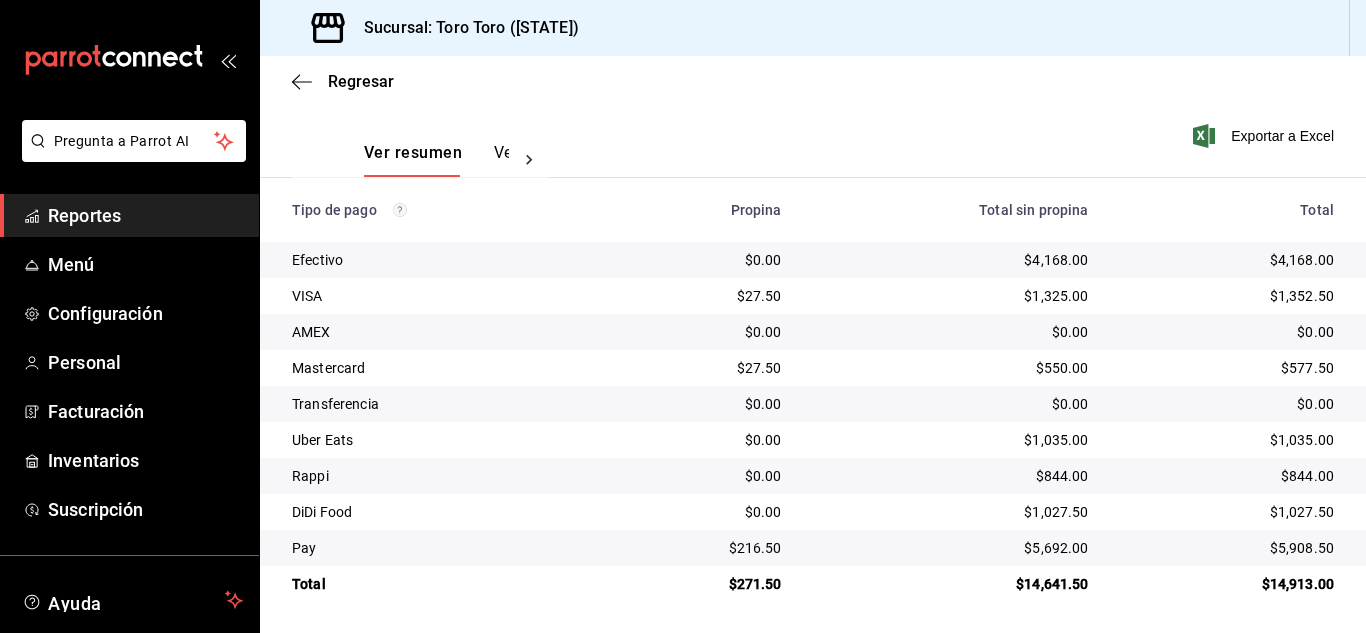 scroll, scrollTop: 286, scrollLeft: 0, axis: vertical 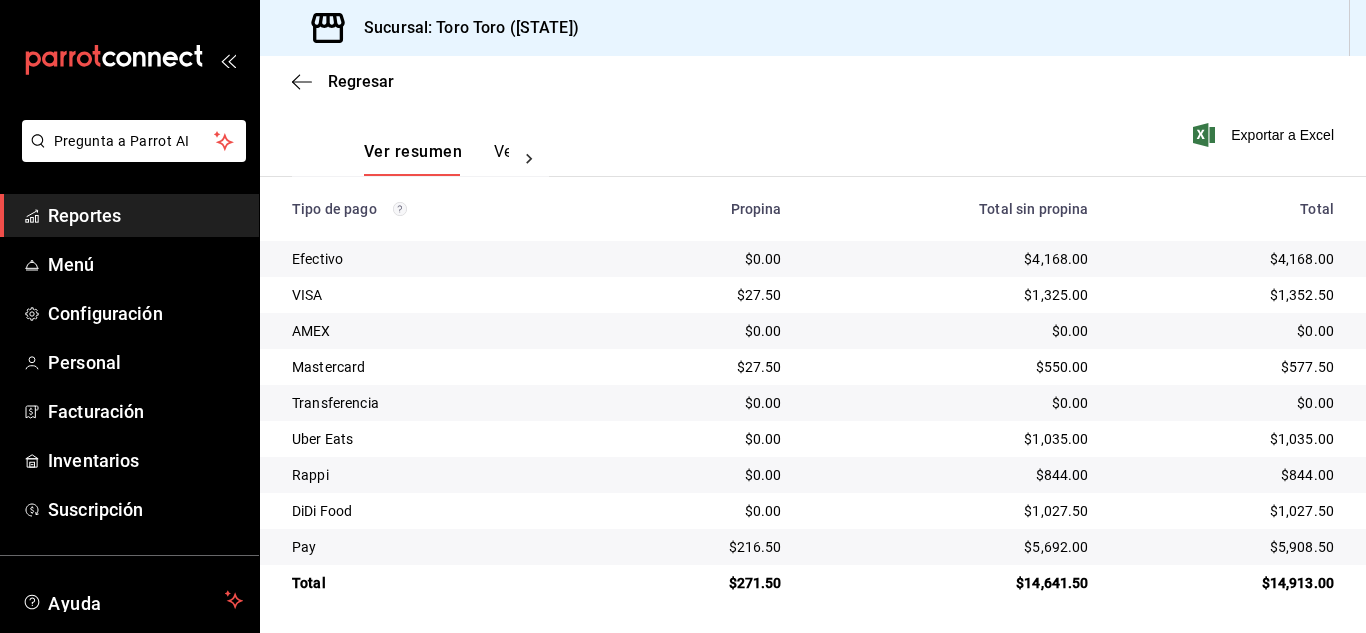 click on "Reportes" at bounding box center [145, 215] 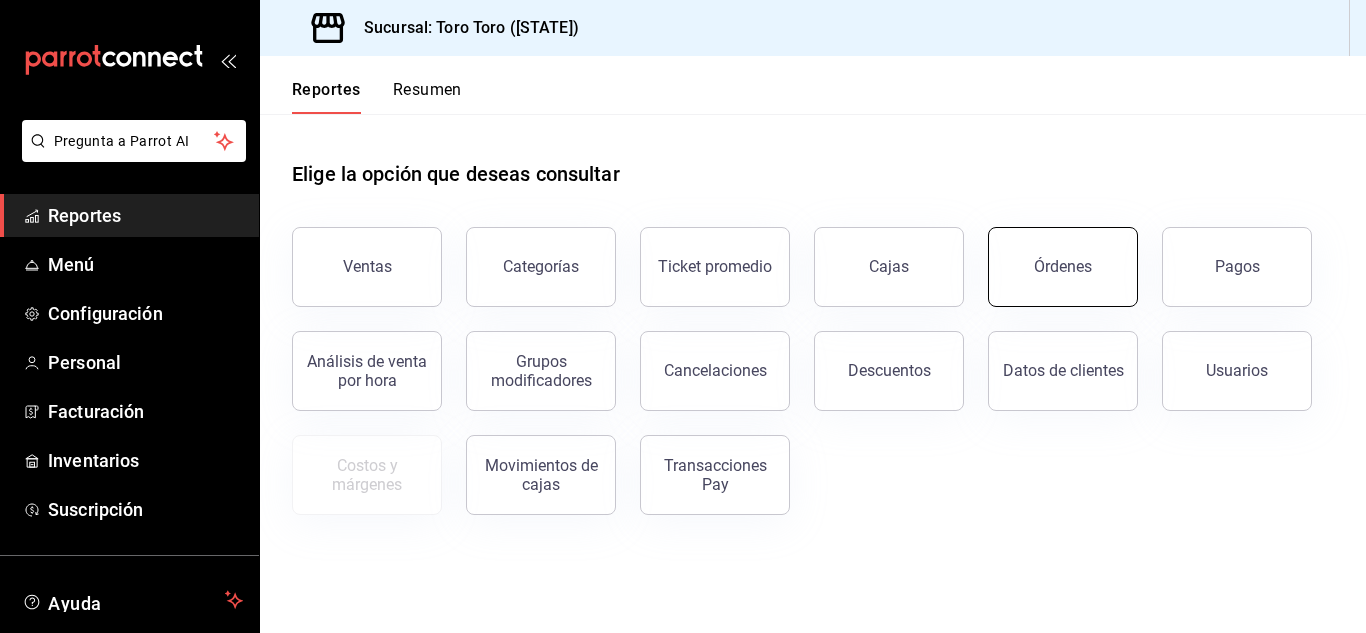 click on "Órdenes" at bounding box center [1063, 267] 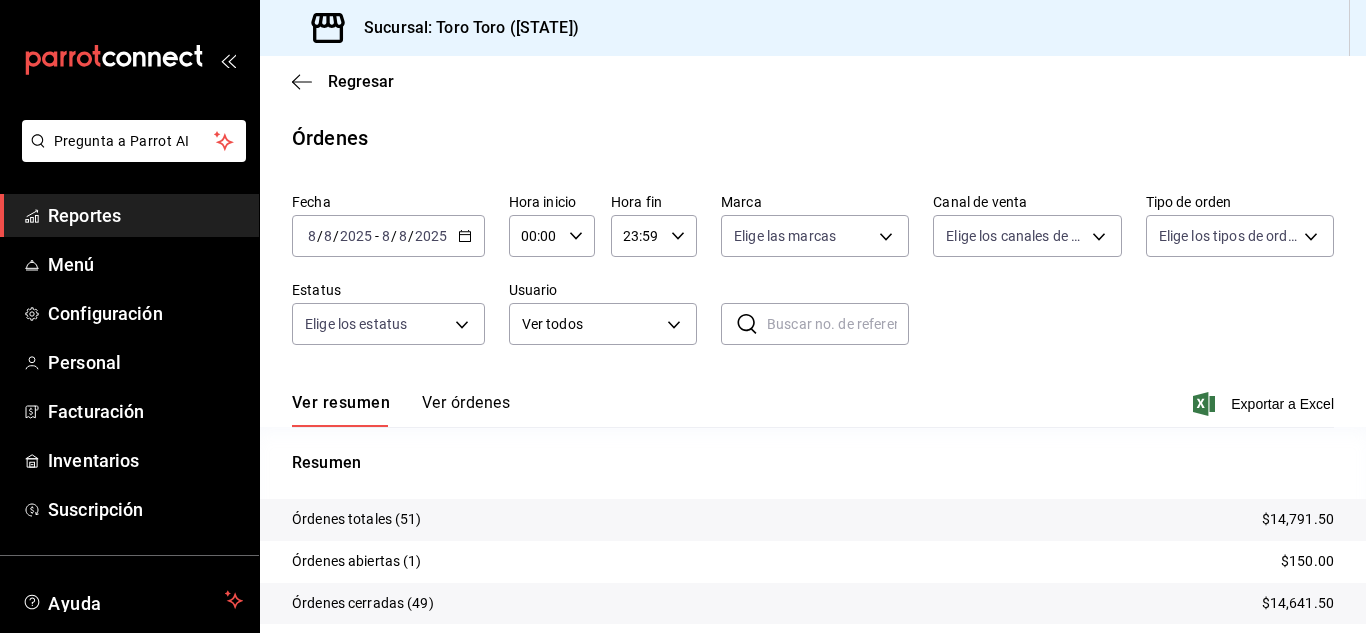 scroll, scrollTop: 100, scrollLeft: 0, axis: vertical 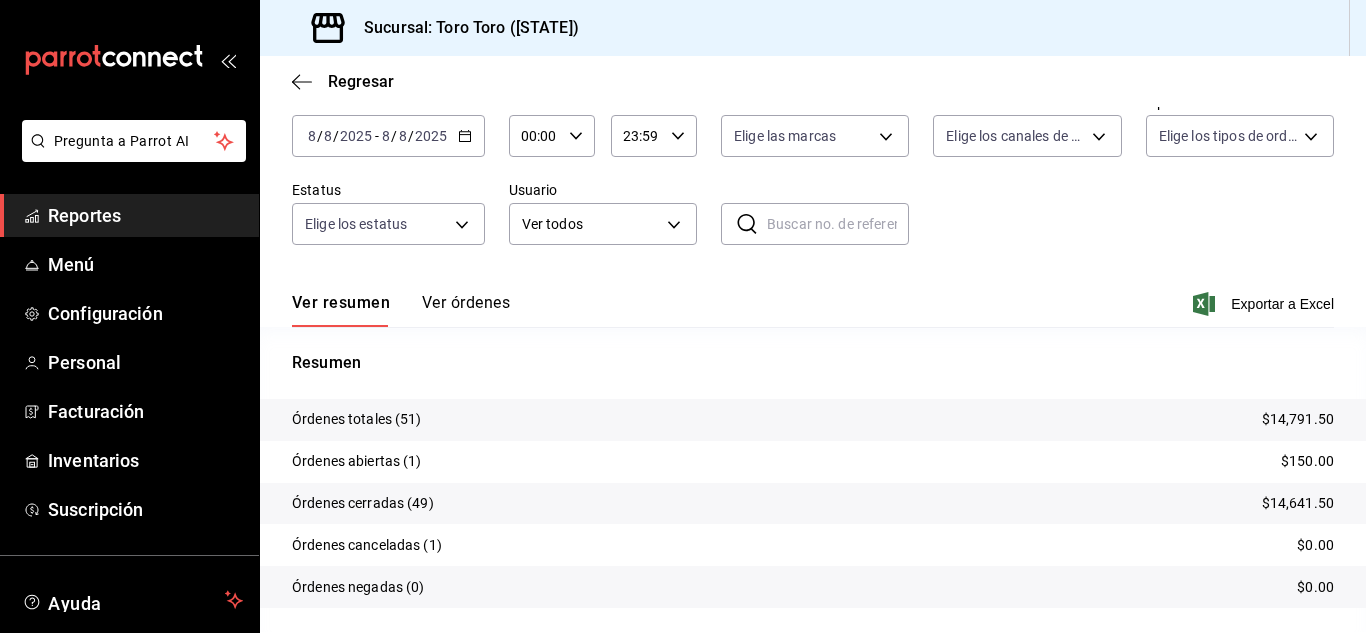 click on "Reportes" at bounding box center [145, 215] 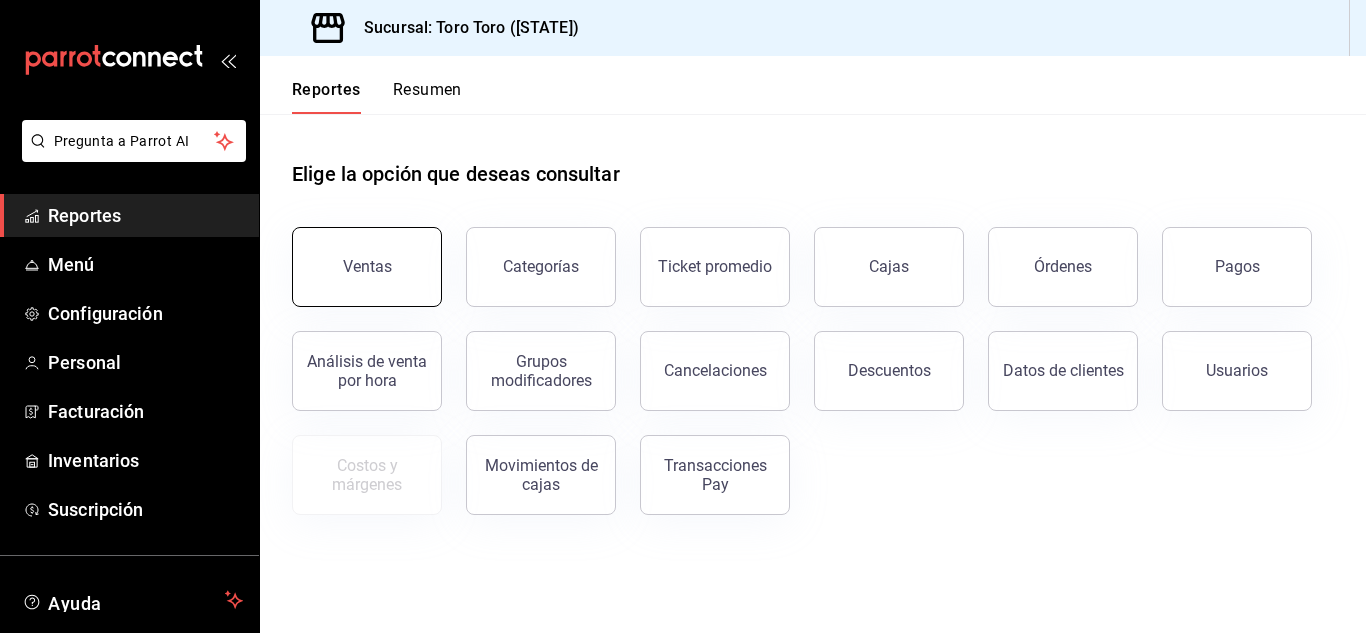 click on "Ventas" at bounding box center [367, 266] 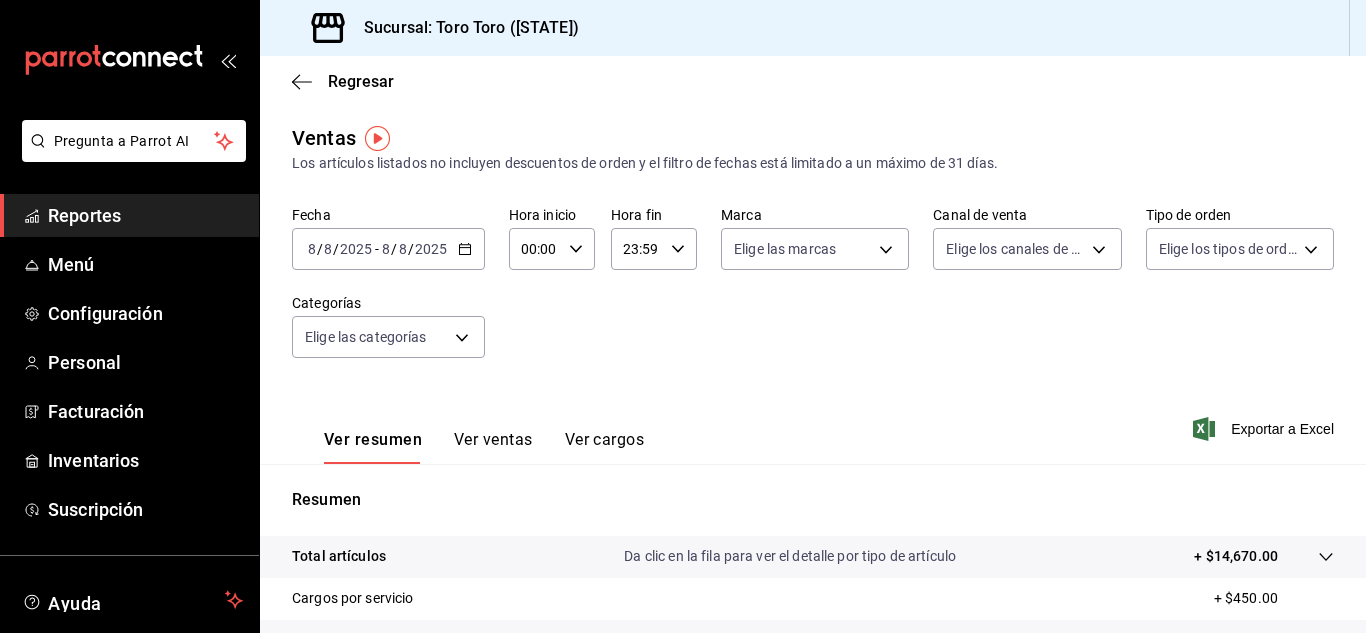 click on "Ver cargos" at bounding box center (605, 447) 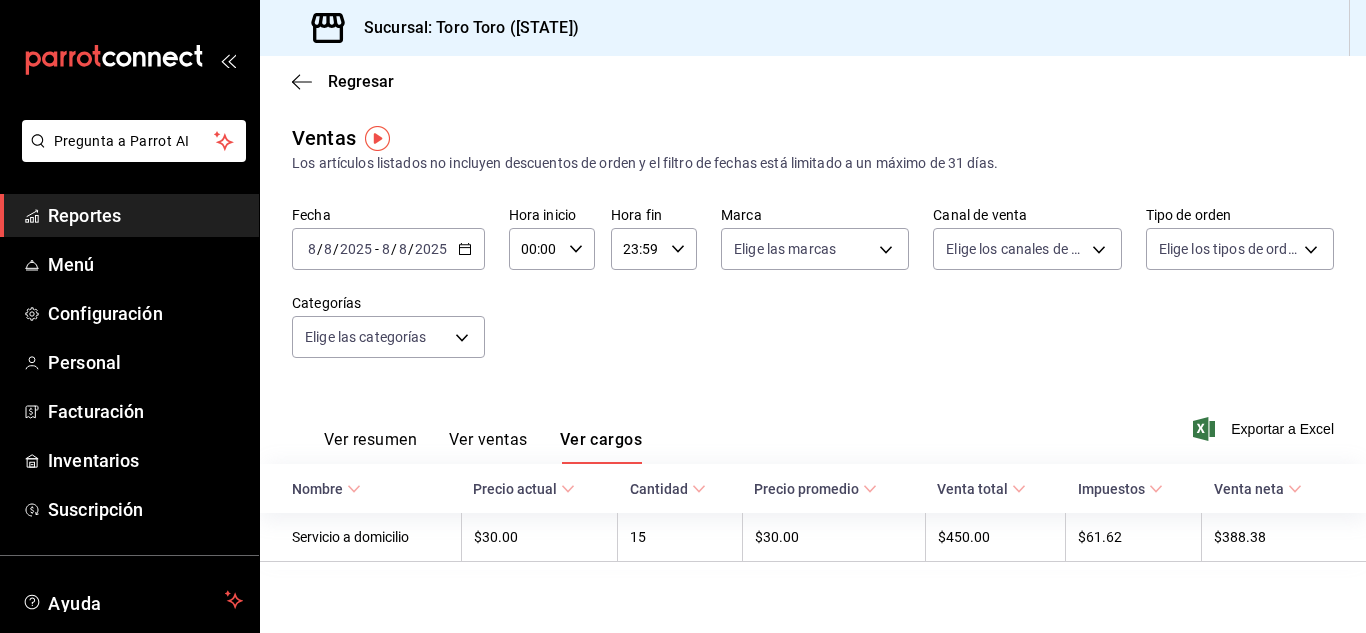 click on "Reportes" at bounding box center (145, 215) 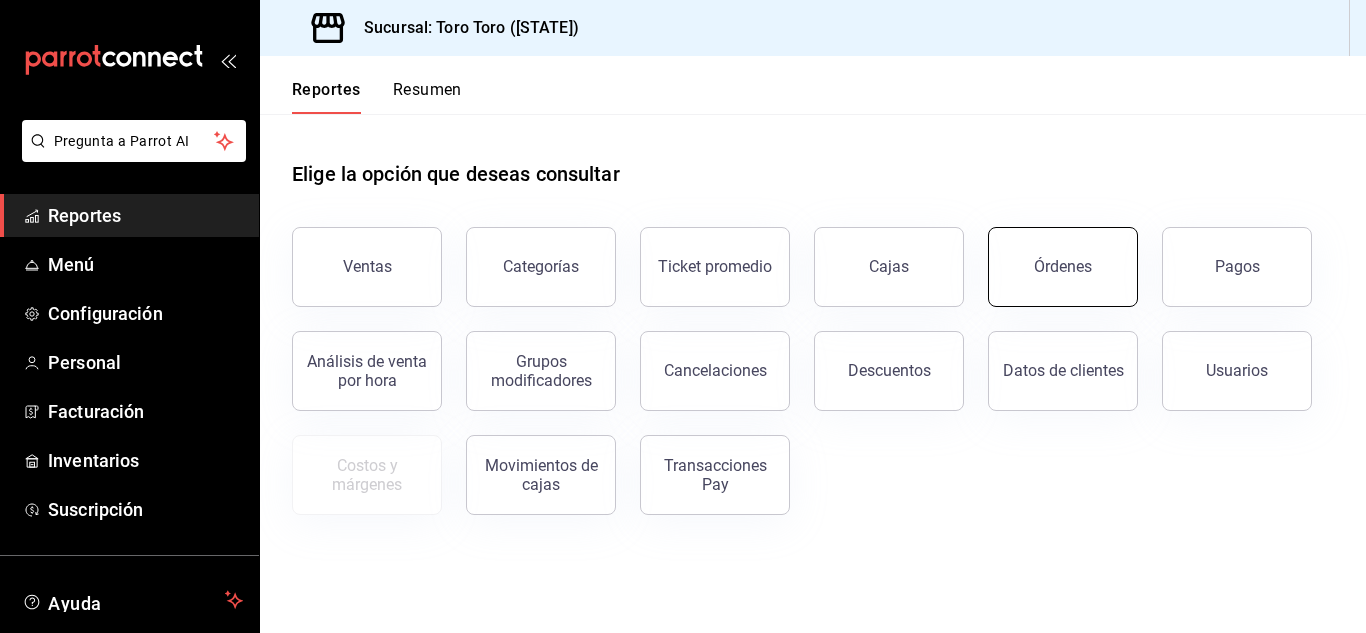 click on "Órdenes" at bounding box center [1063, 266] 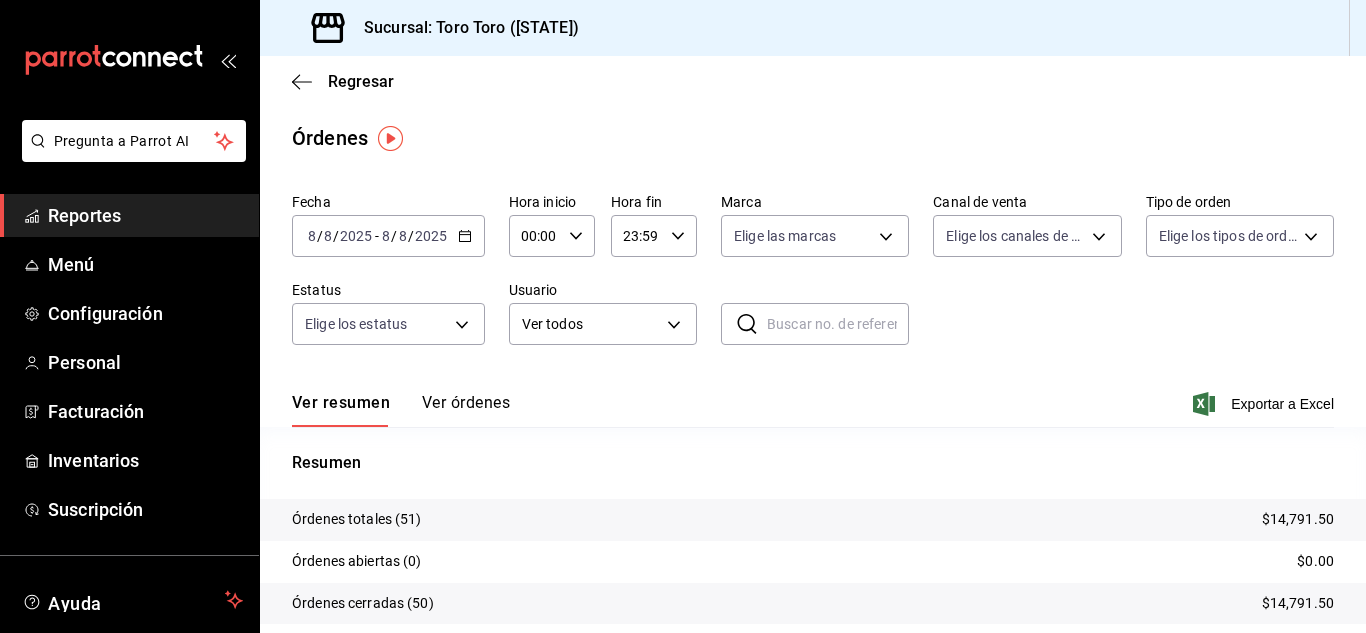 click on "Reportes" at bounding box center (145, 215) 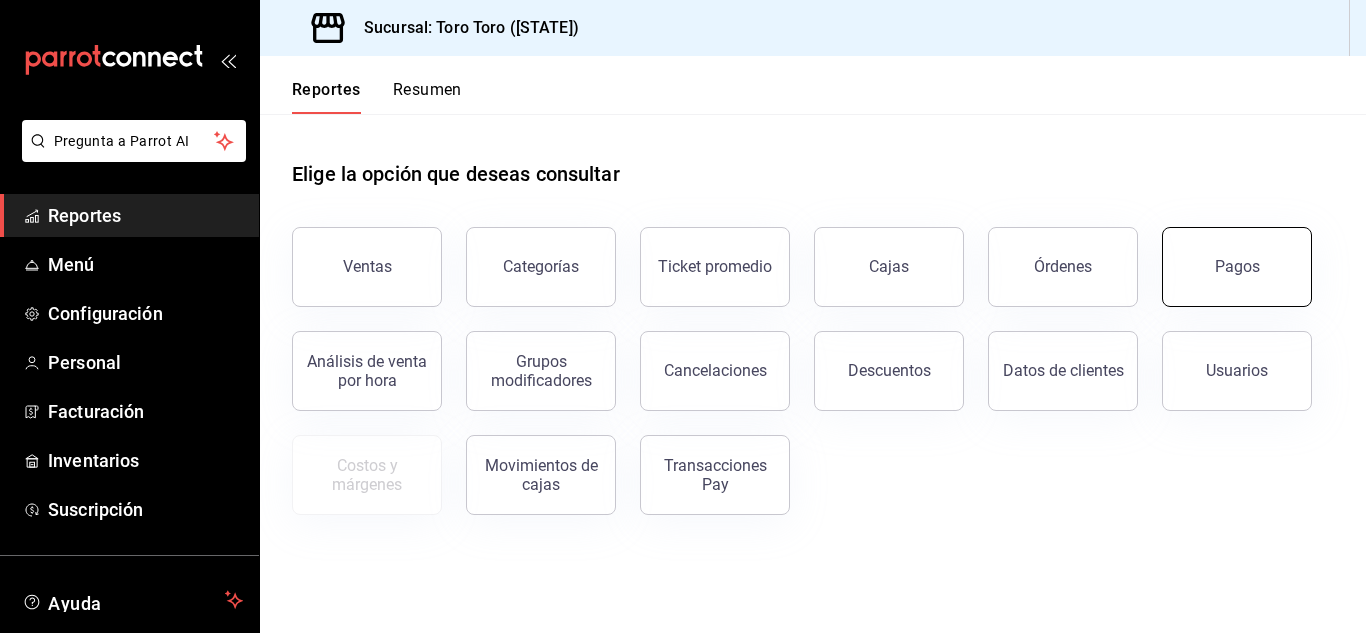 click on "Pagos" at bounding box center (1237, 267) 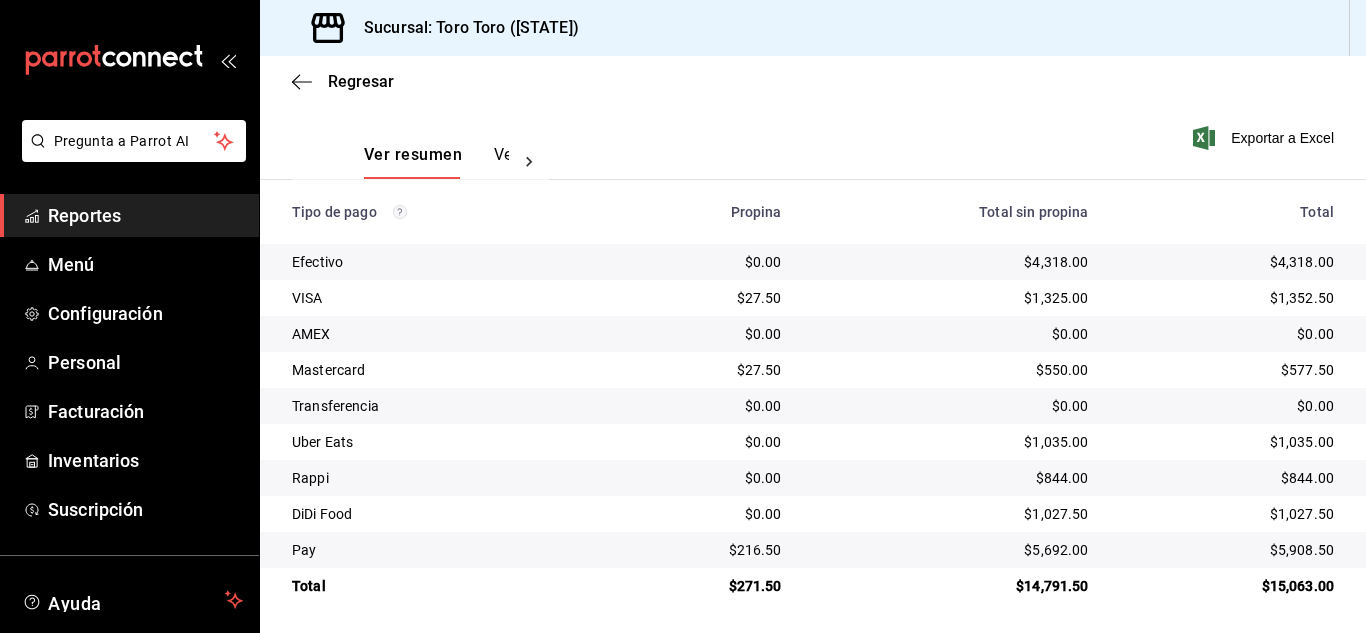 scroll, scrollTop: 286, scrollLeft: 0, axis: vertical 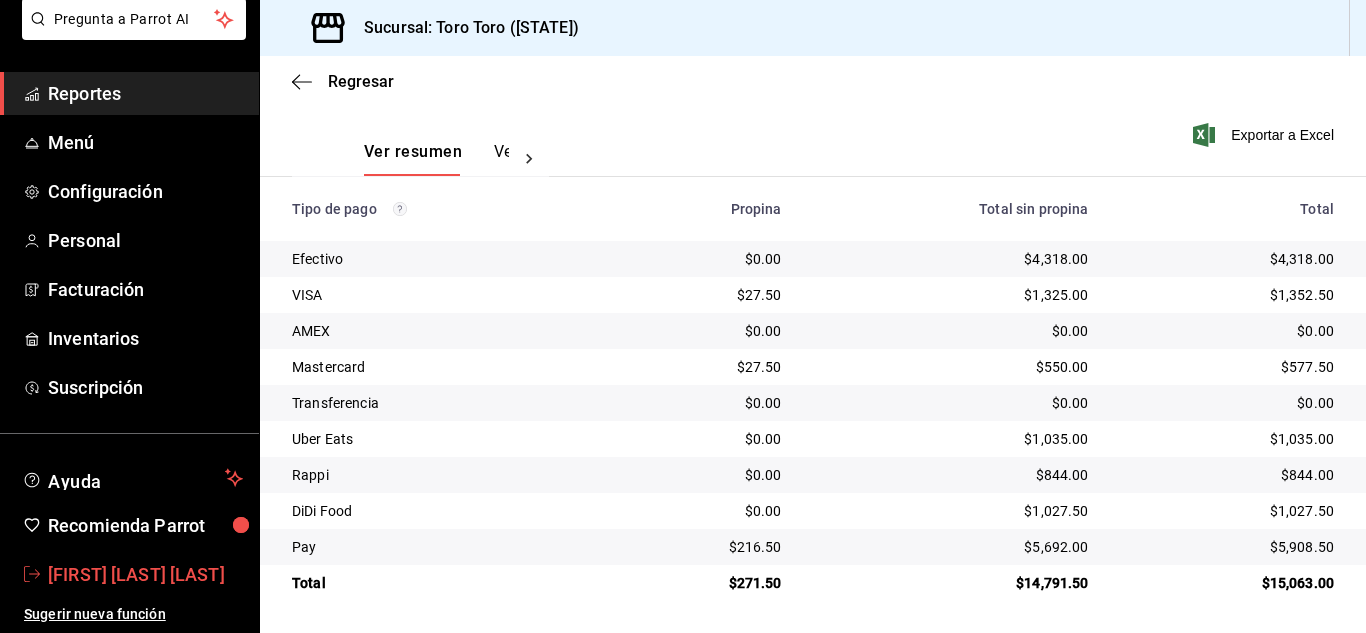 click on "[FIRST] [LAST] [LAST]" at bounding box center [145, 574] 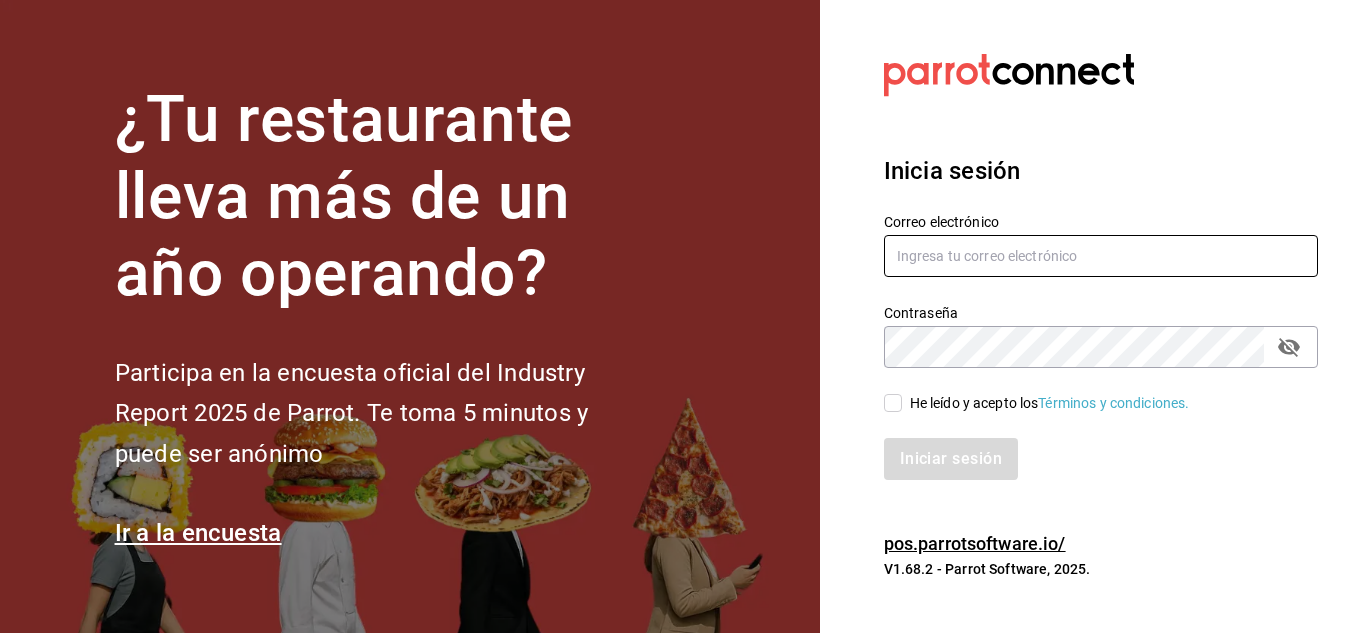 type on "[EMAIL]" 